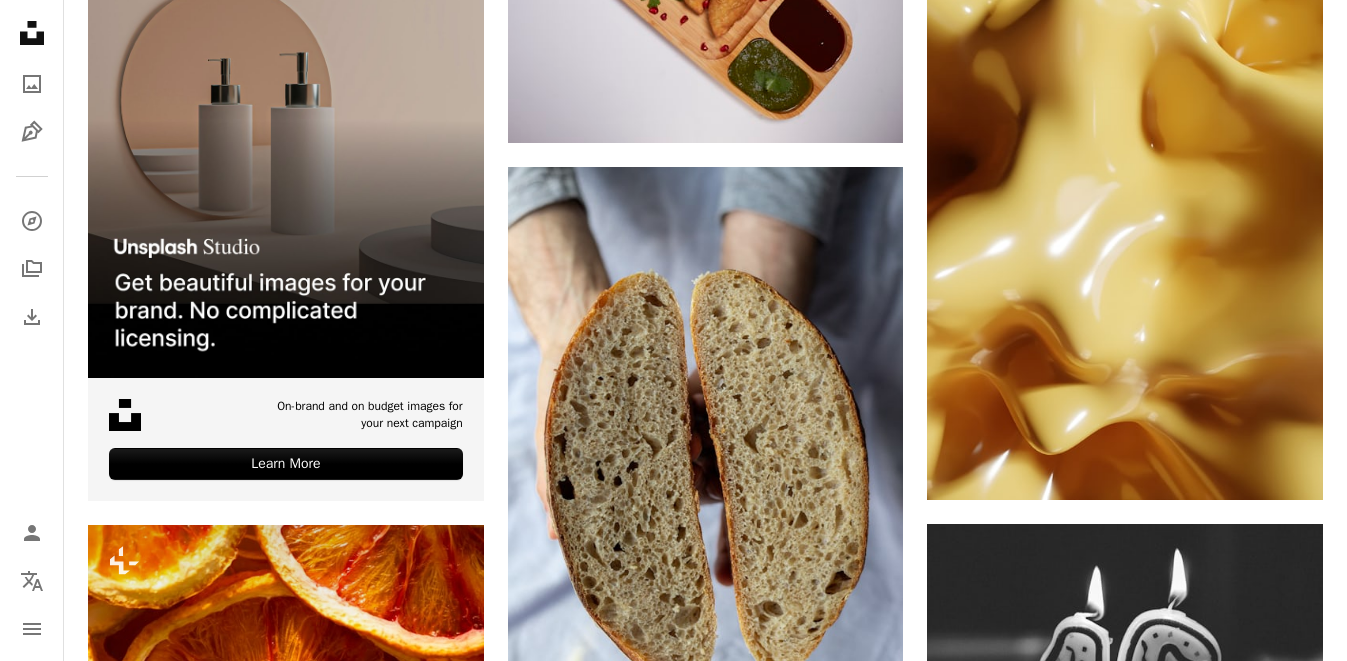 scroll, scrollTop: 4510, scrollLeft: 0, axis: vertical 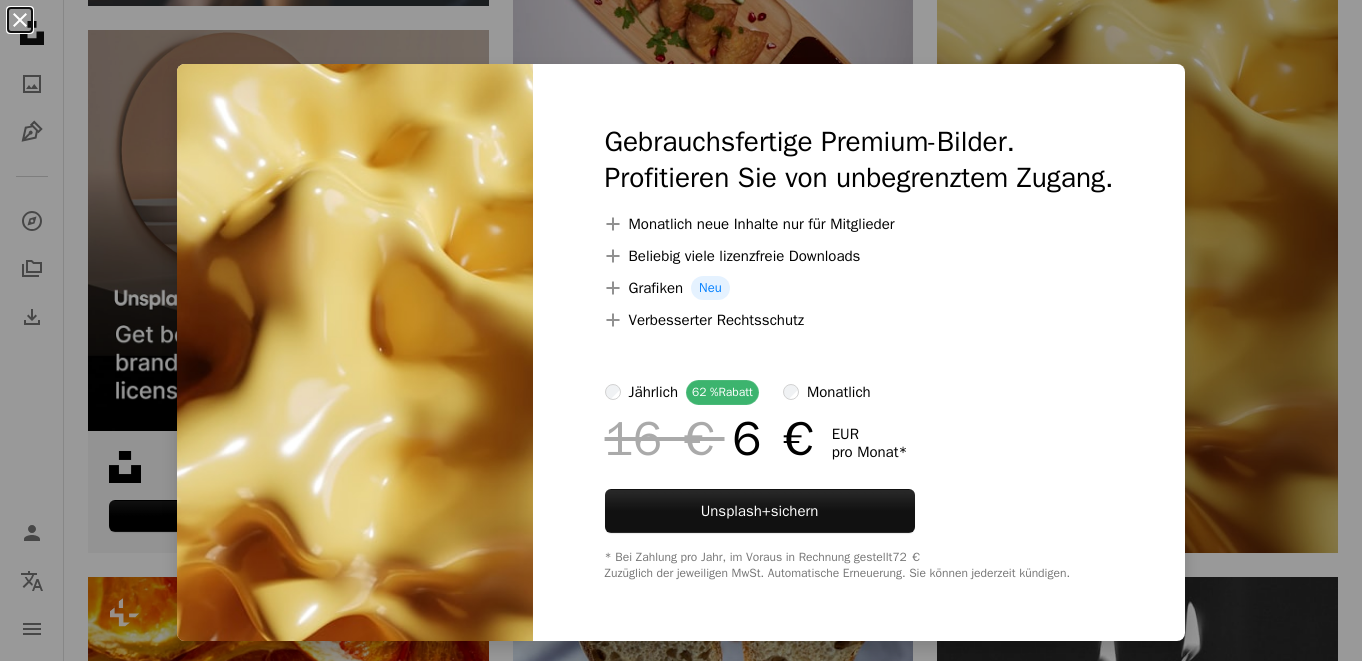 click on "An X shape" at bounding box center [20, 20] 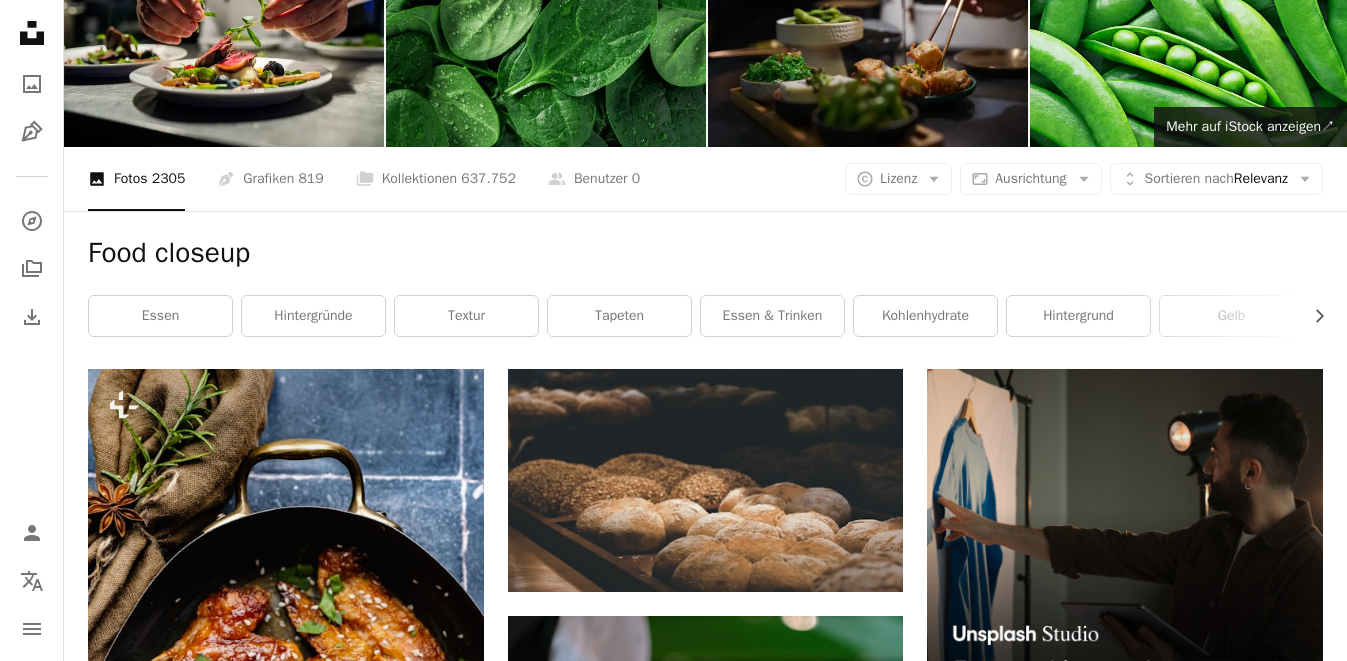 scroll, scrollTop: 0, scrollLeft: 0, axis: both 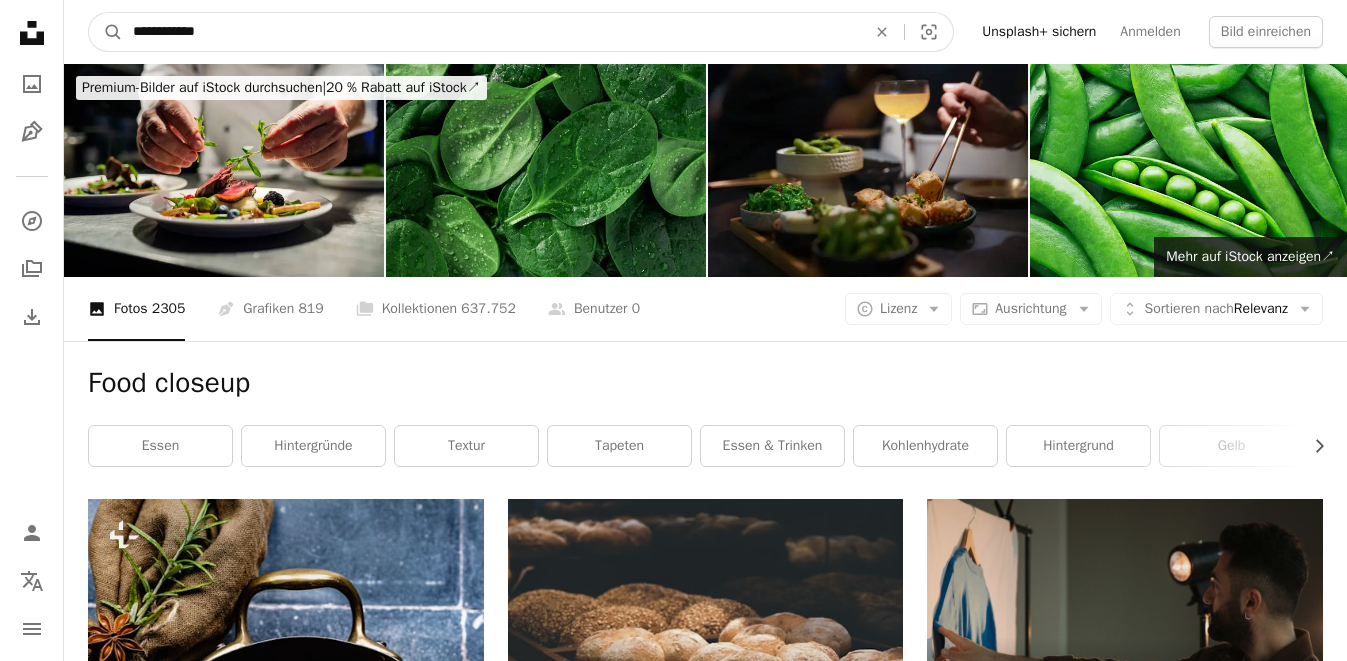 click on "**********" at bounding box center [491, 32] 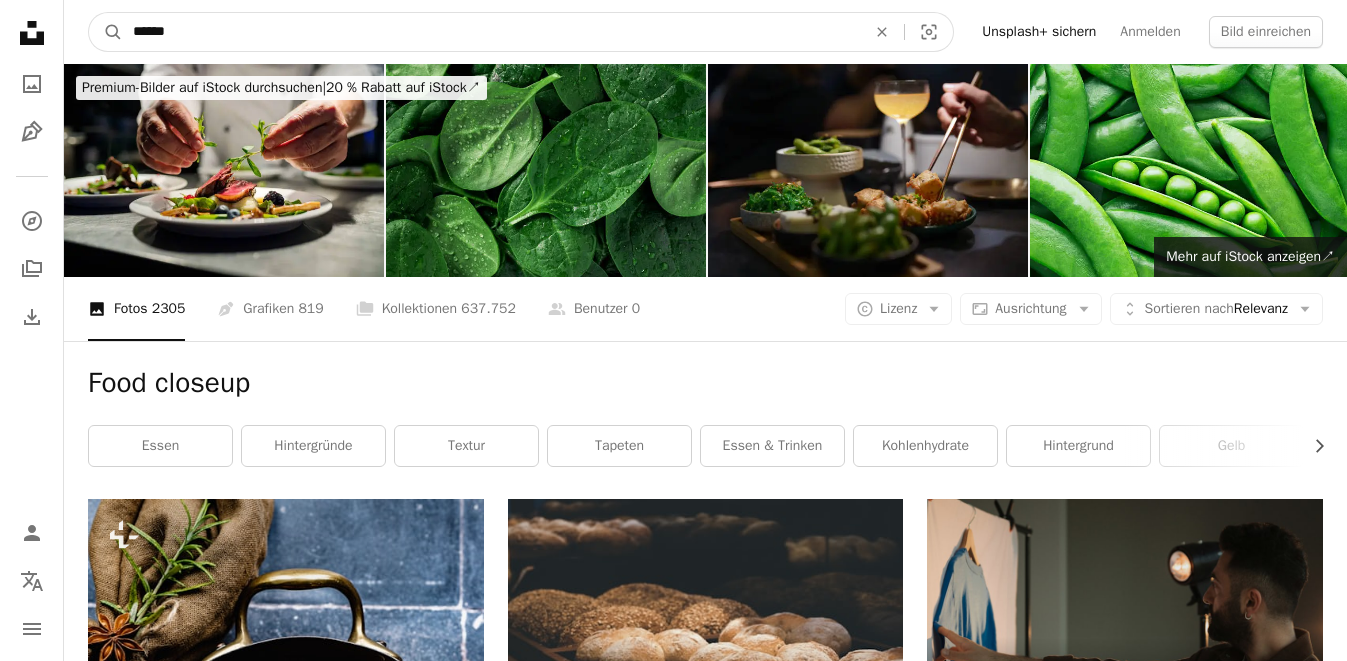 type on "******" 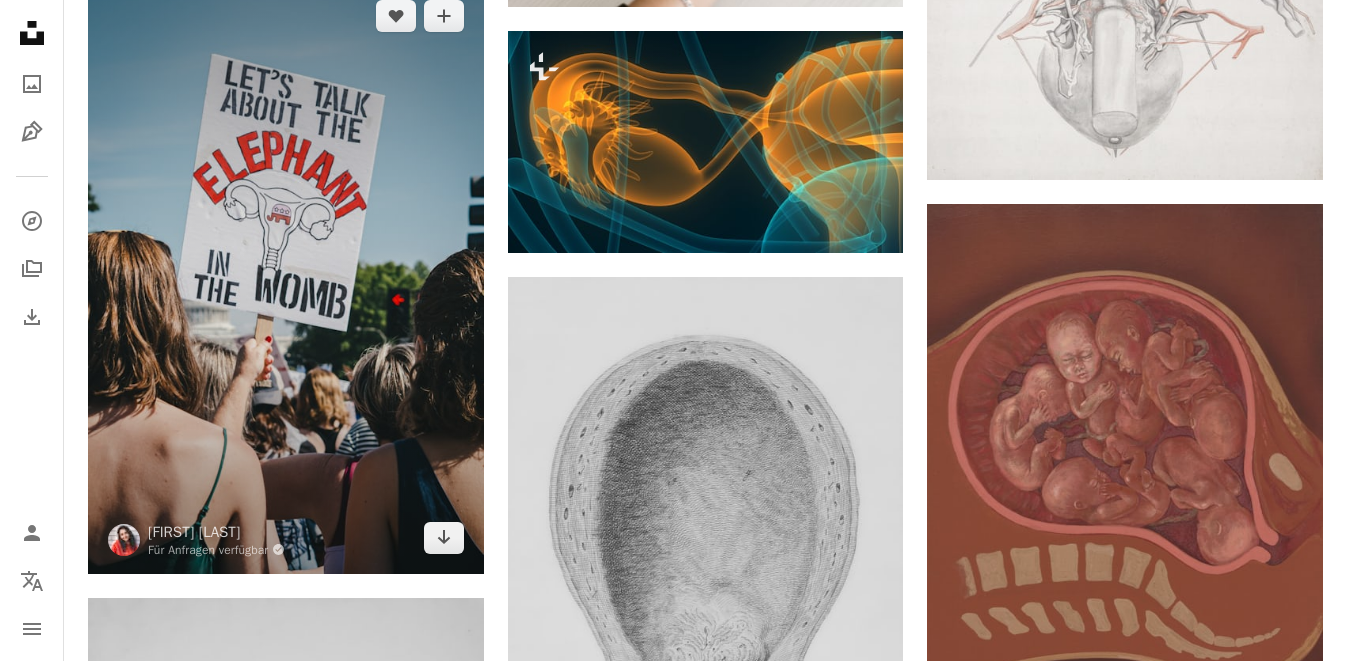 scroll, scrollTop: 1965, scrollLeft: 0, axis: vertical 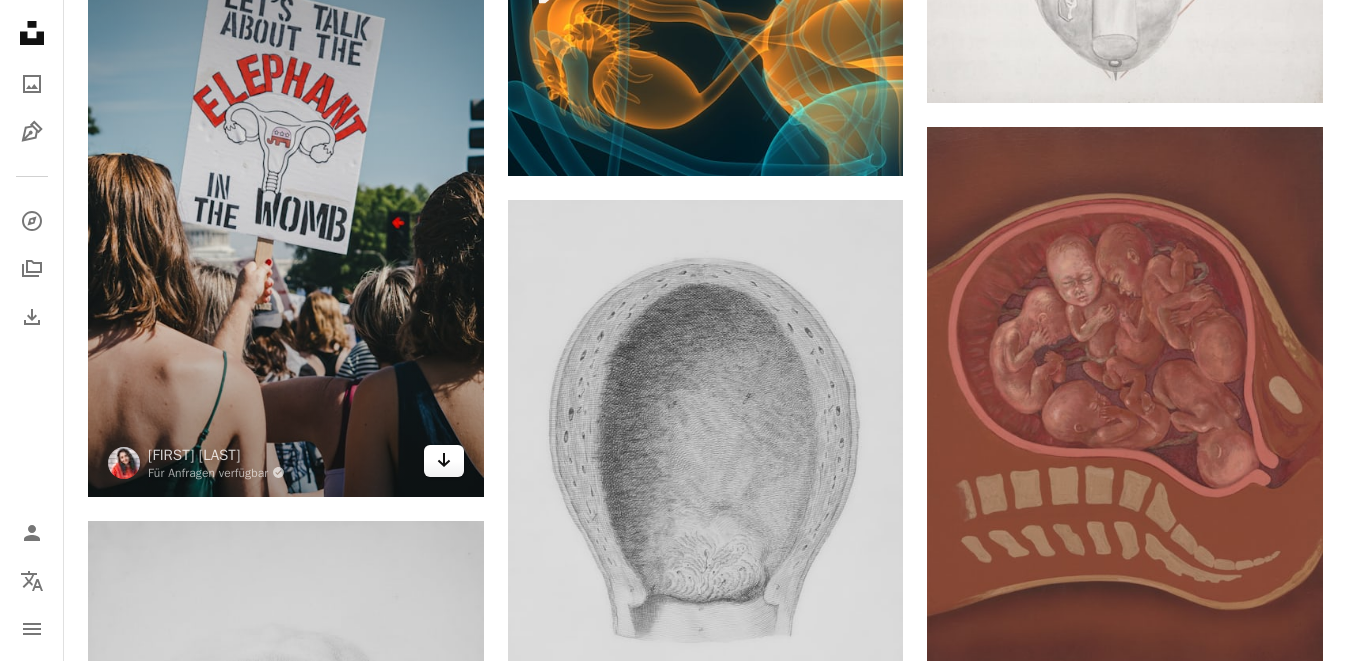 click on "Arrow pointing down" 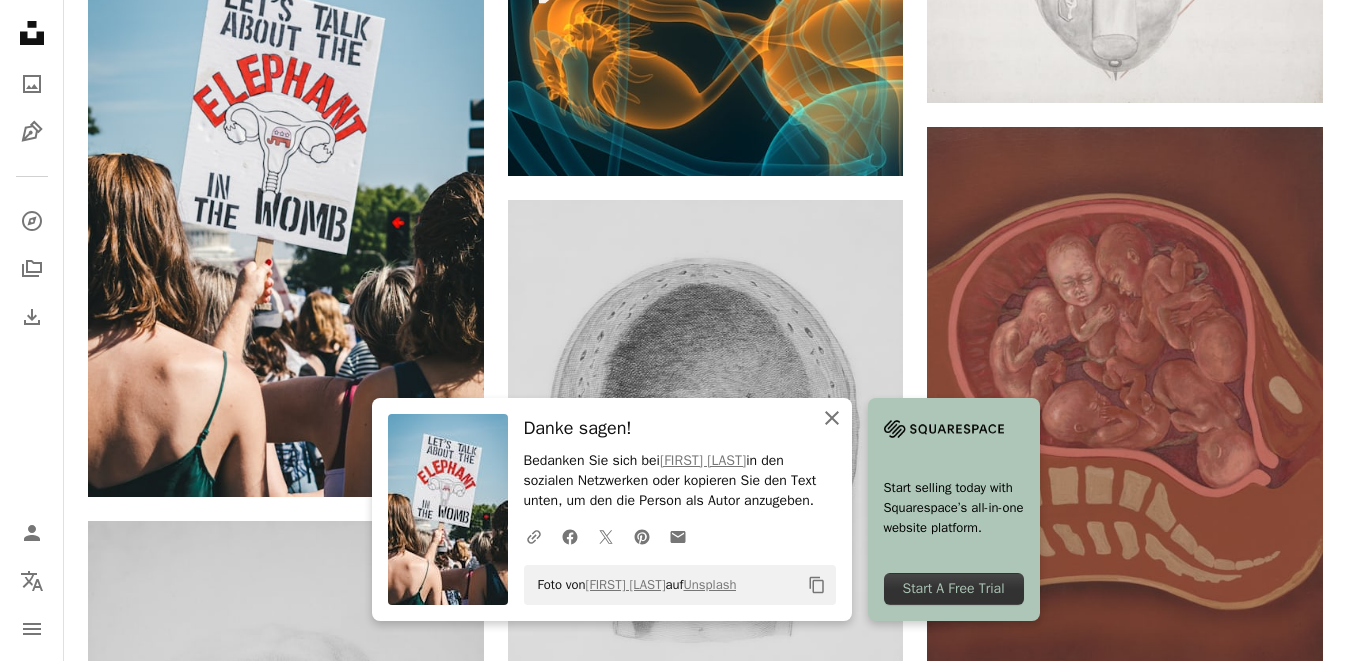 click on "An X shape" 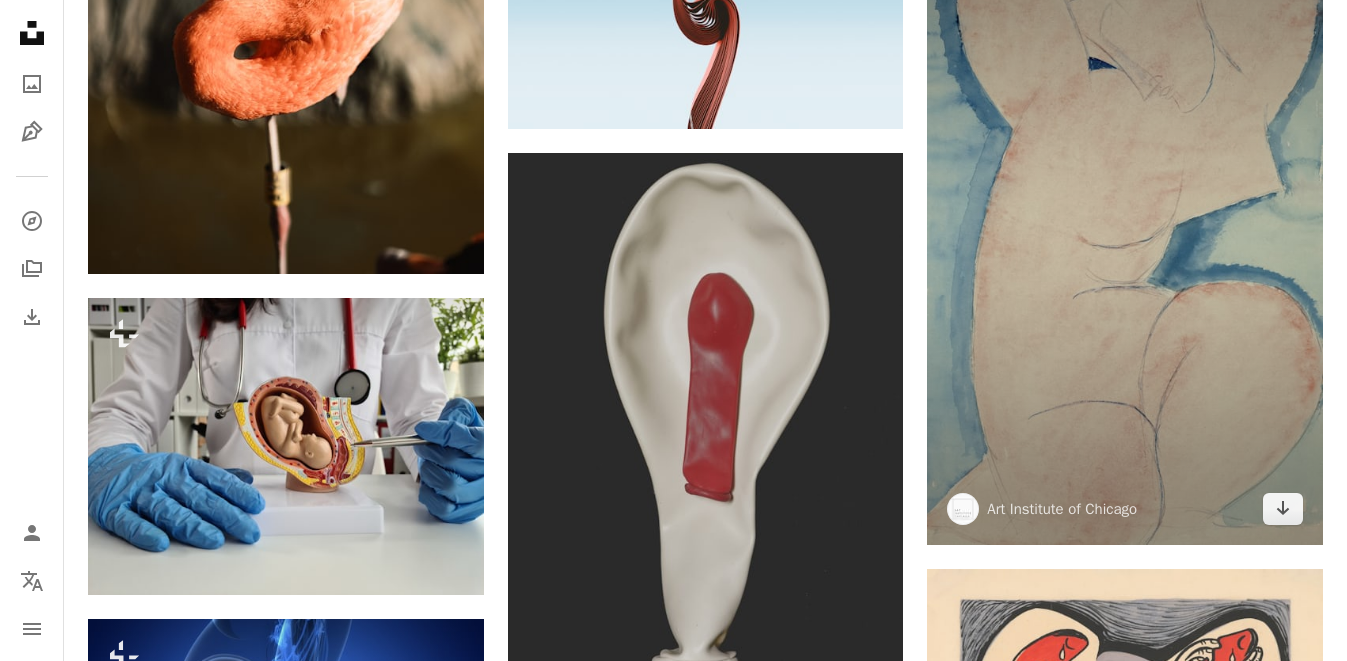 scroll, scrollTop: 6731, scrollLeft: 0, axis: vertical 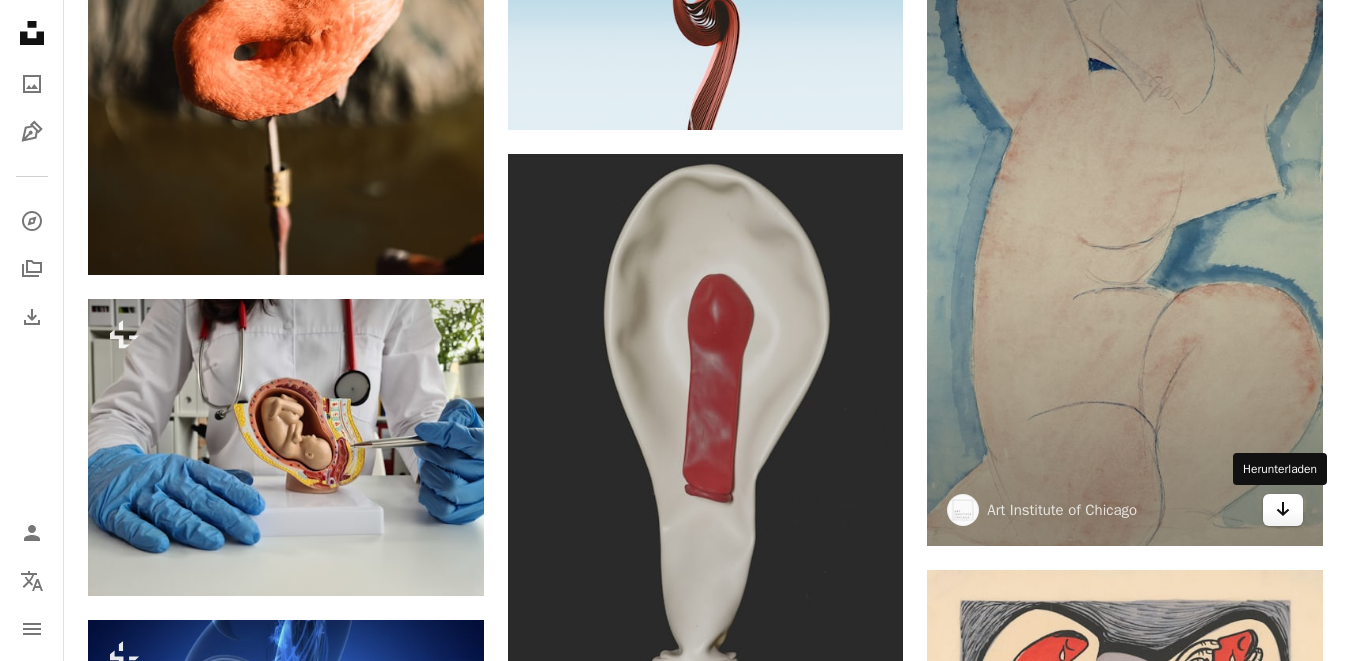 click on "Arrow pointing down" at bounding box center [1283, 510] 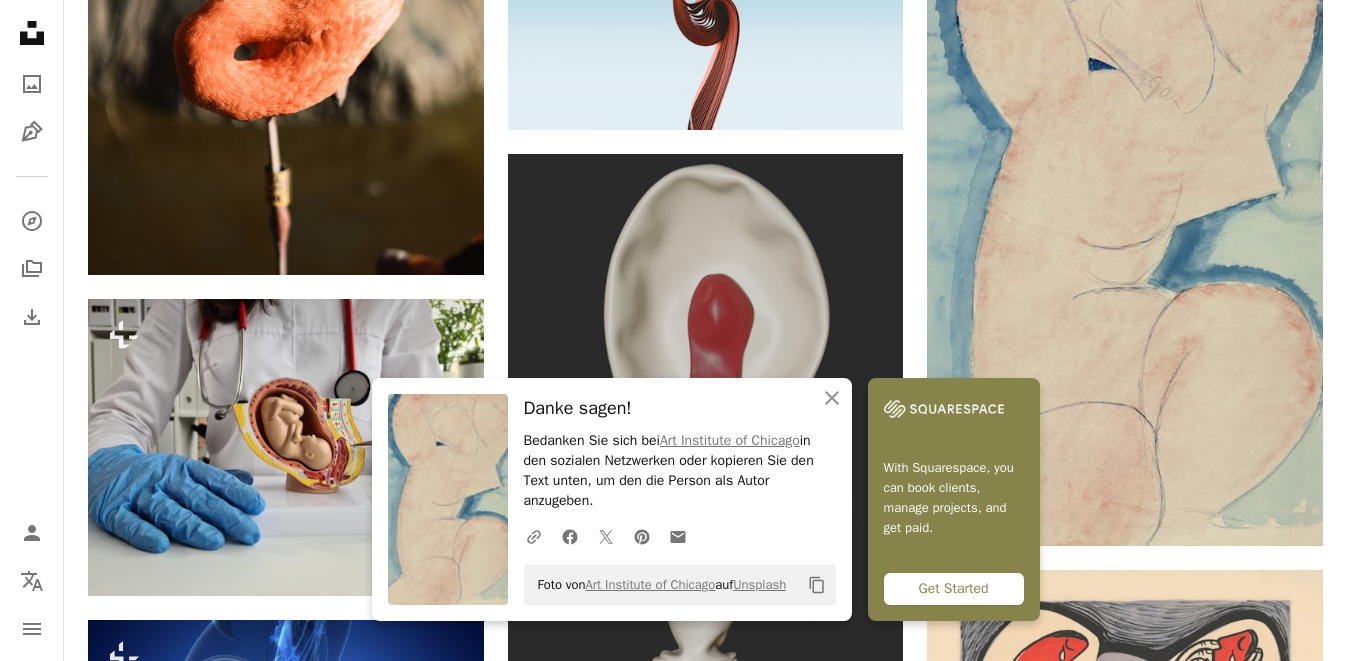 click on "Plus sign for Unsplash+ A heart A plus sign Getty Images Für  Unsplash+ A lock Herunterladen A heart A plus sign [FIRST] [LAST] Für Anfragen verfügbar A checkmark inside of a circle Arrow pointing down A heart A plus sign Europeana Arrow pointing down A heart A plus sign [FIRST] [LAST] Für  Unsplash+ A lock Herunterladen Plus sign for Unsplash+ A heart A plus sign Getty Images Für  Unsplash+ A lock Herunterladen A heart A plus sign Reproductive Health Supplies Coalition Arrow pointing down A heart A plus sign [FIRST] [LAST] Für Anfragen verfügbar A checkmark inside of a circle Arrow pointing down Plus sign for Unsplash+ A heart A plus sign [FIRST] [LAST] Für  Unsplash+ A lock Herunterladen –– ––– –––  –– ––– –  ––– –––  ––––  –   – –– –––  – – ––– –– –– –––– –– Learn More A heart Für" at bounding box center (705, -1454) 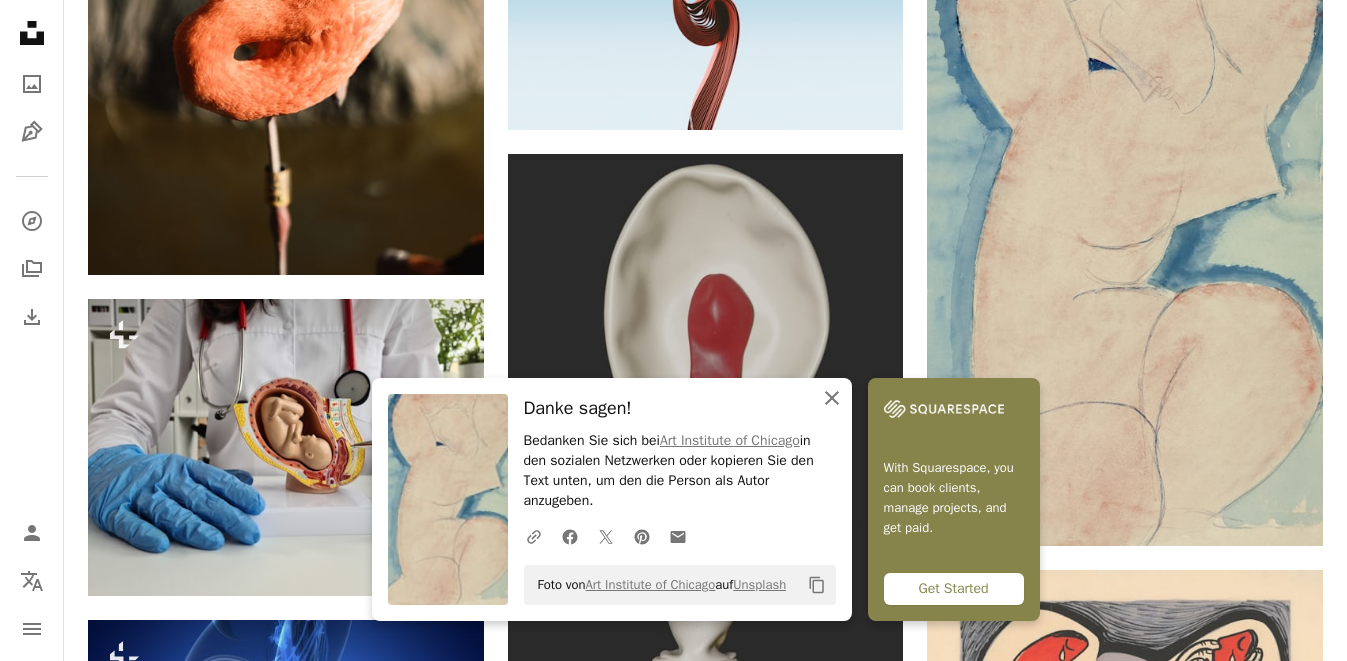 click on "An X shape" 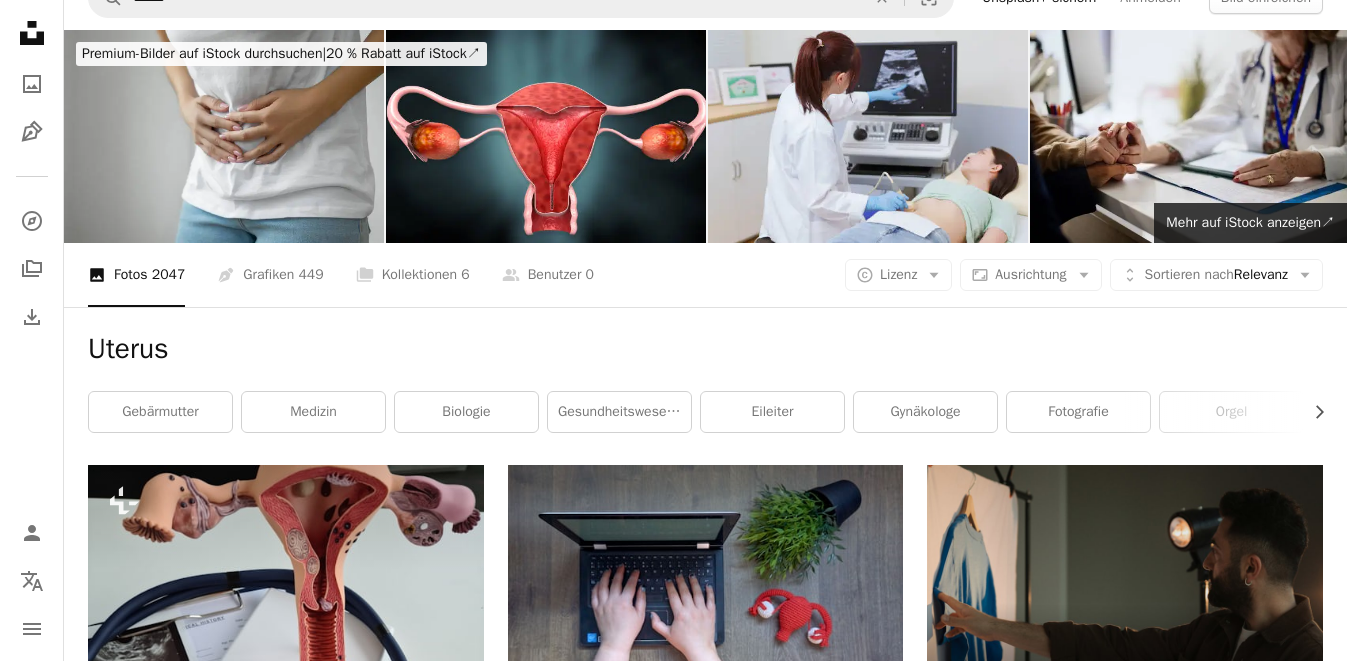 scroll, scrollTop: 0, scrollLeft: 0, axis: both 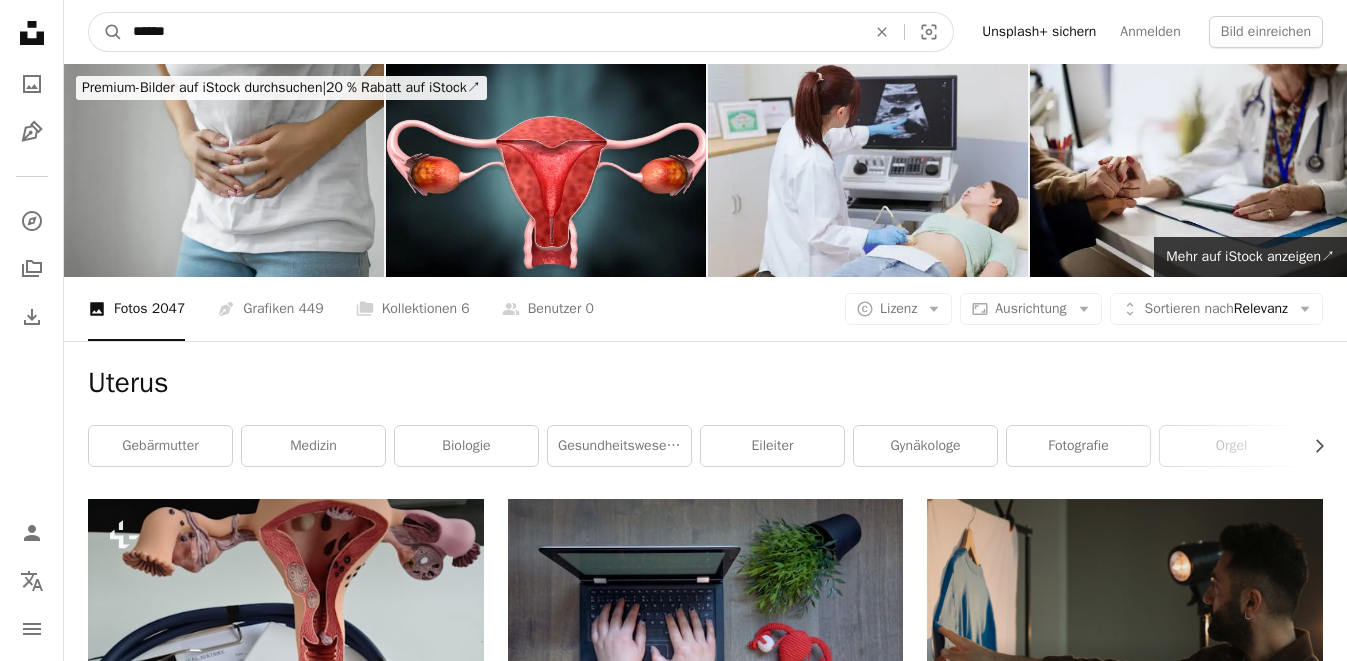 click on "******" at bounding box center (491, 32) 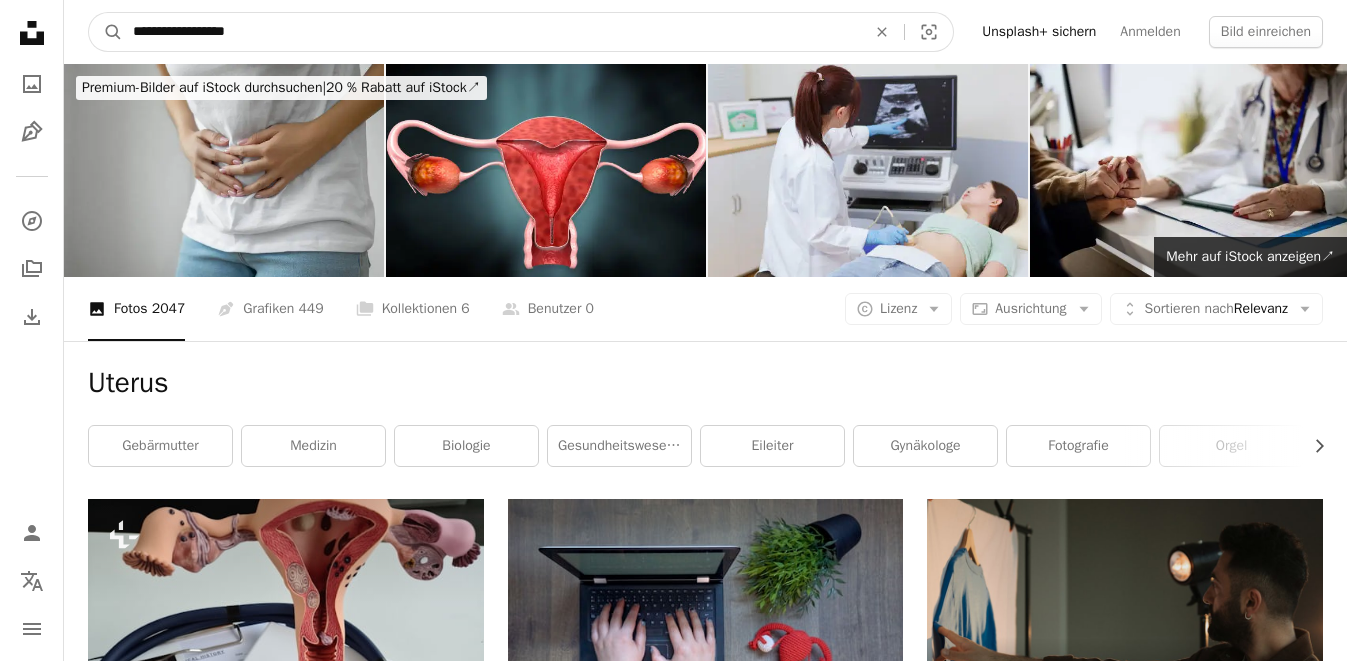 type on "**********" 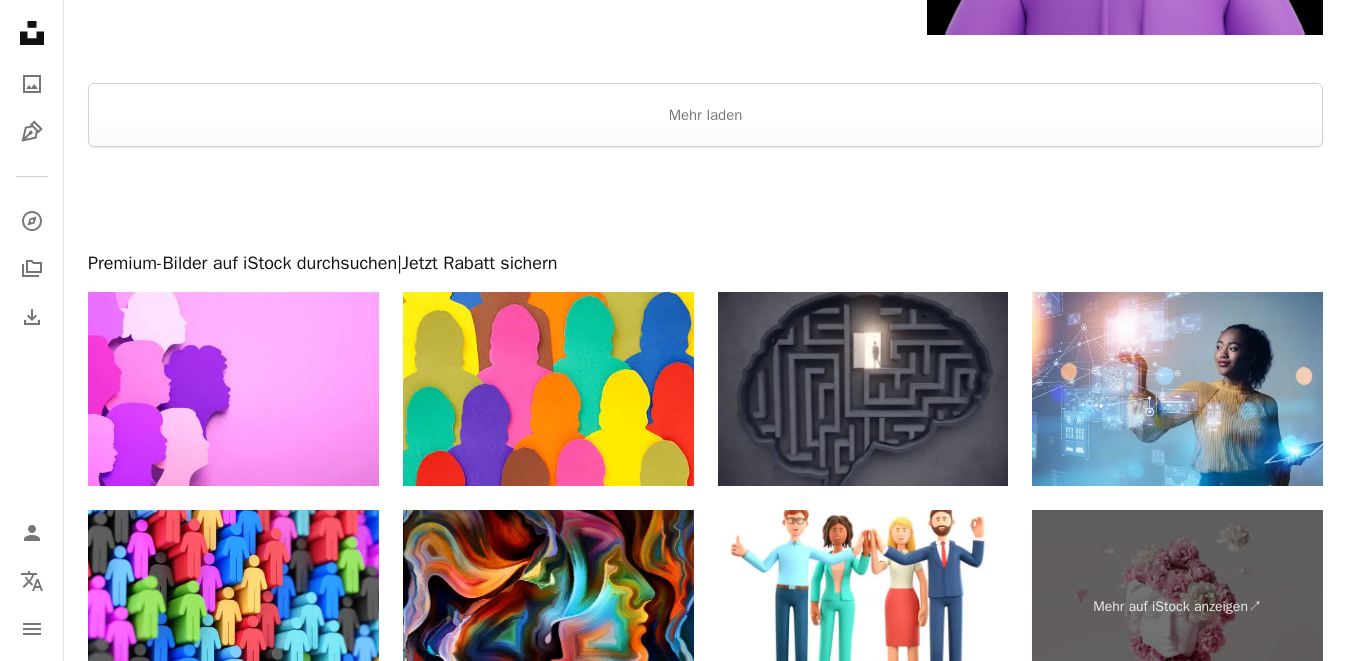 scroll, scrollTop: 4040, scrollLeft: 0, axis: vertical 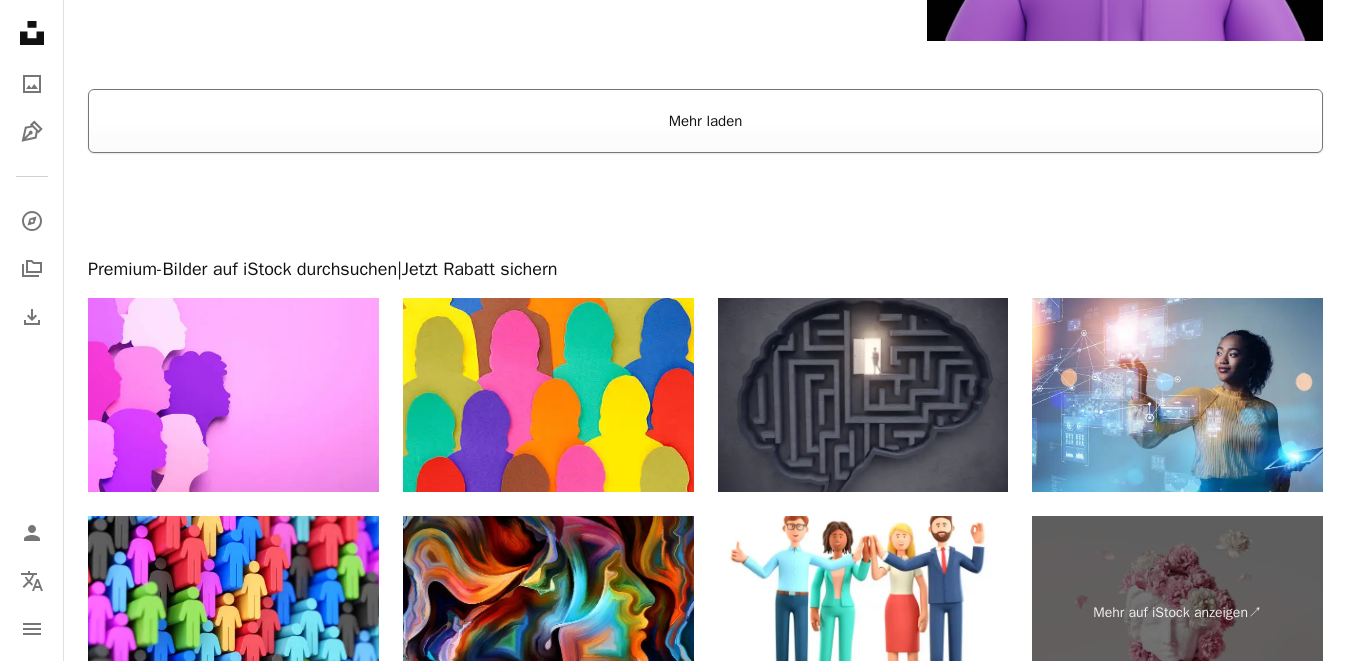 click on "Mehr laden" at bounding box center (705, 121) 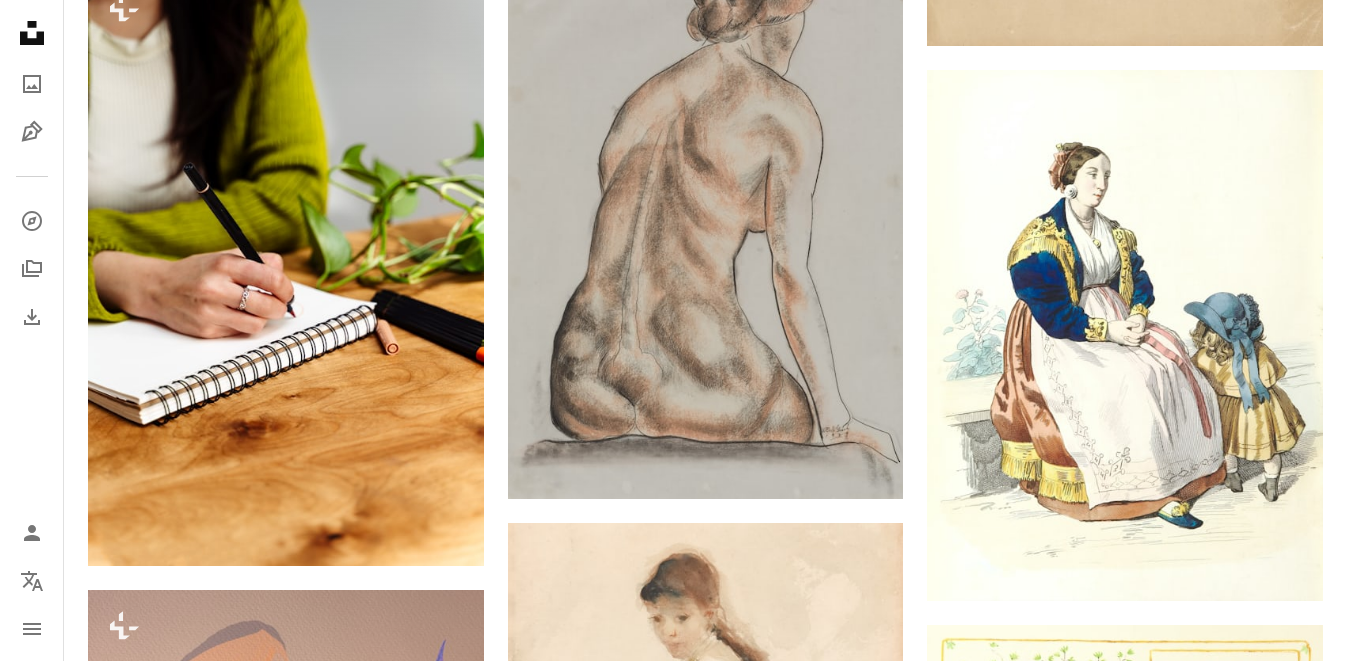 scroll, scrollTop: 18643, scrollLeft: 0, axis: vertical 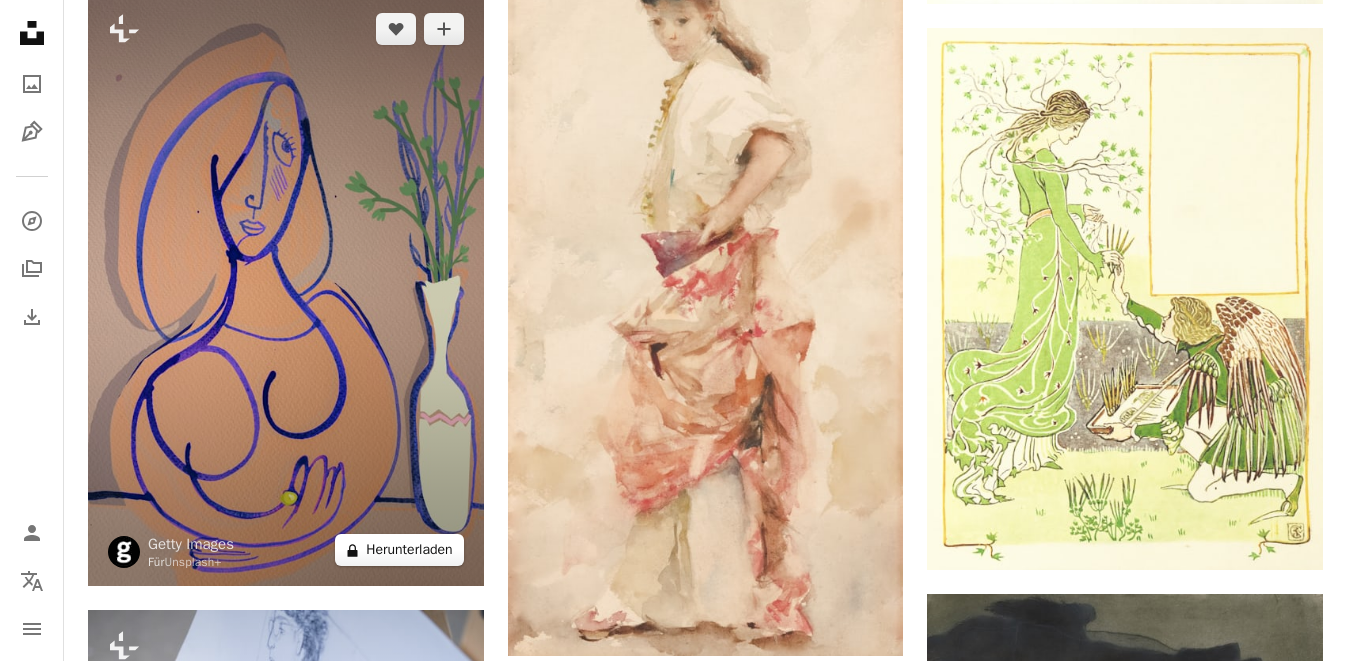 click on "A lock Herunterladen" at bounding box center [399, 550] 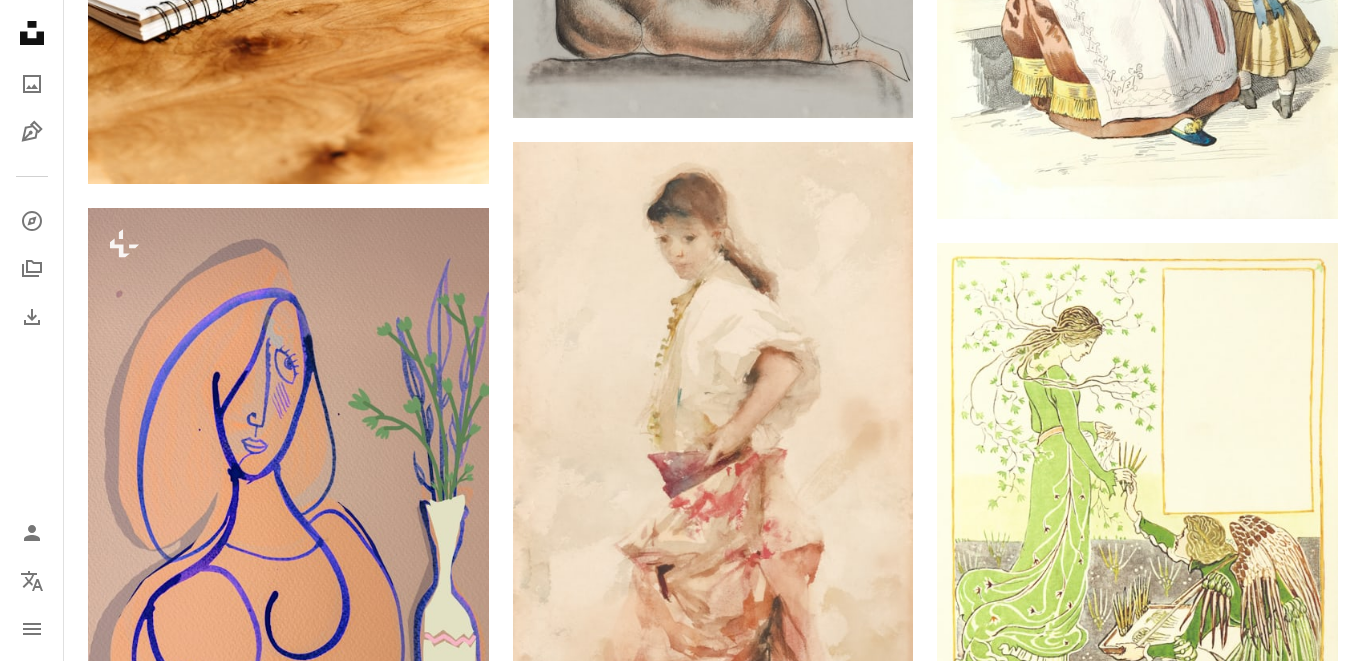click on "An X shape" at bounding box center [20, 20] 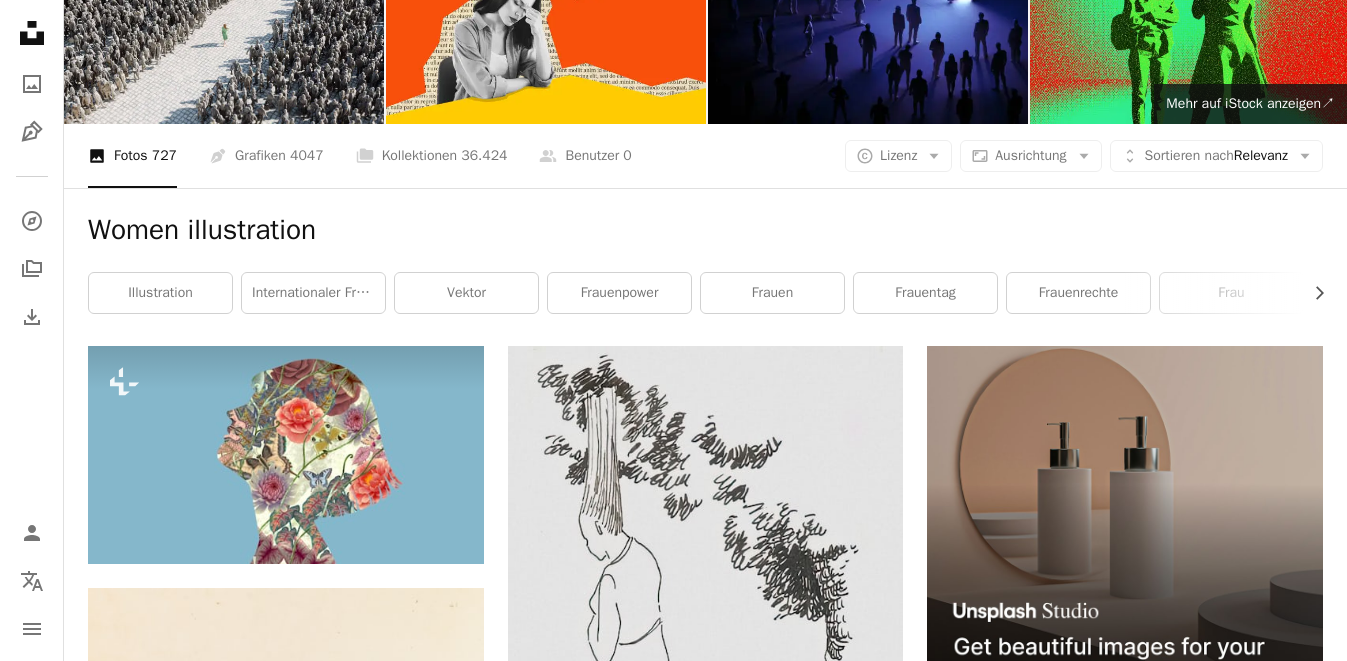 scroll, scrollTop: 0, scrollLeft: 0, axis: both 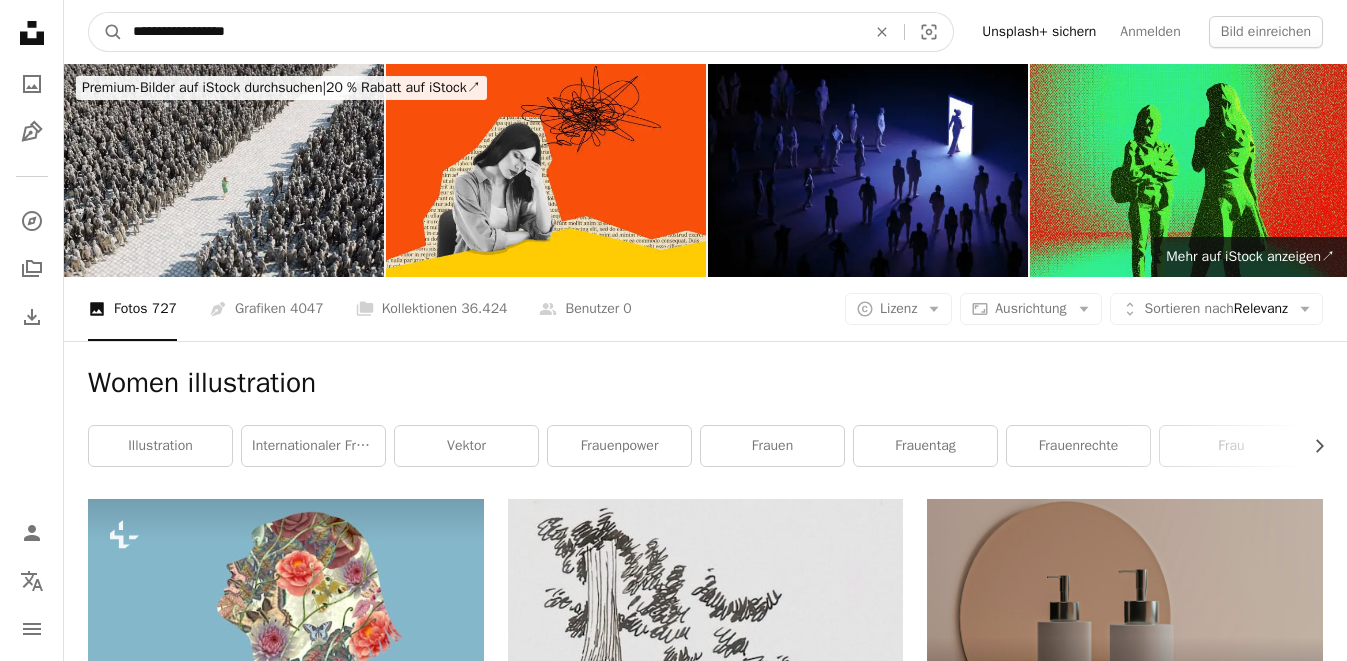 click on "**********" at bounding box center [491, 32] 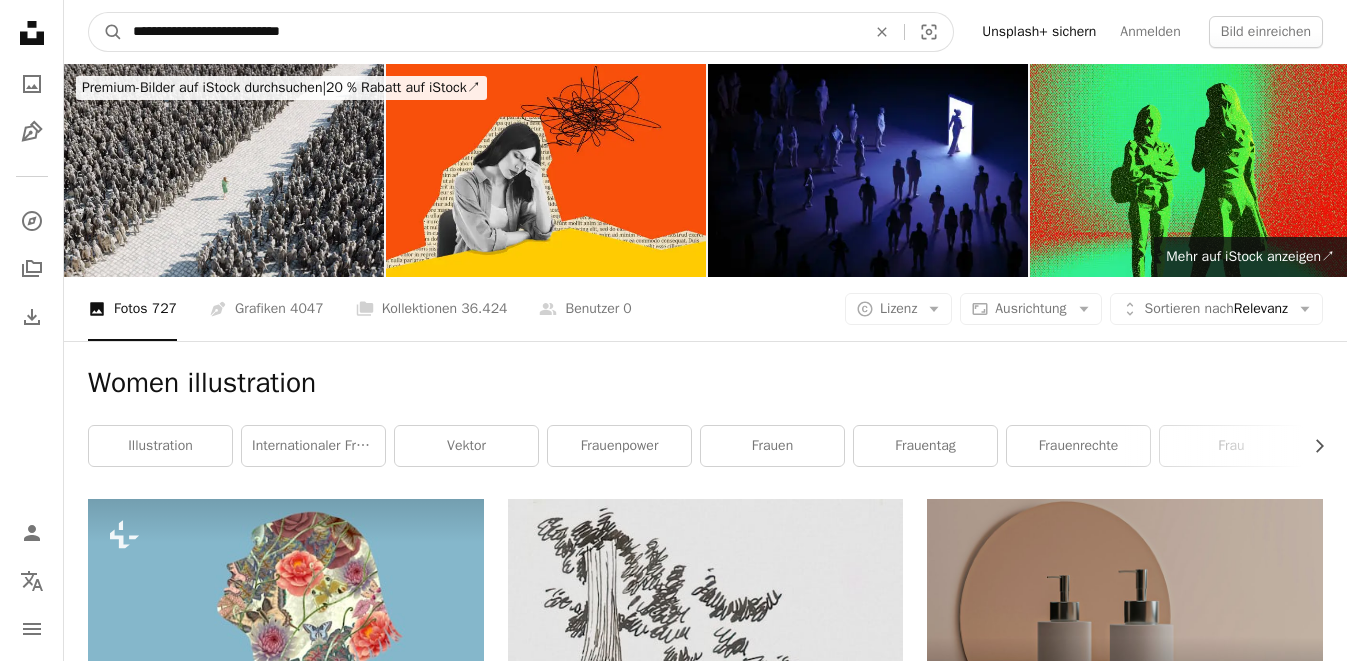 type on "**********" 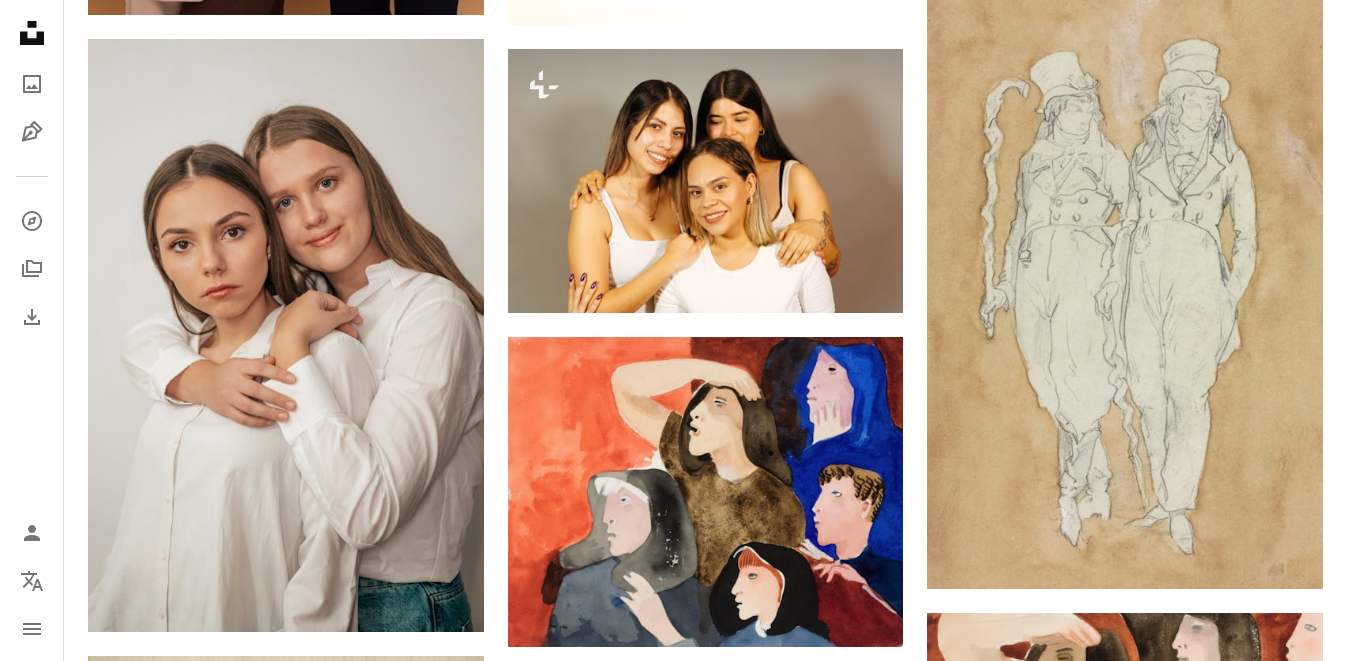 scroll, scrollTop: 0, scrollLeft: 0, axis: both 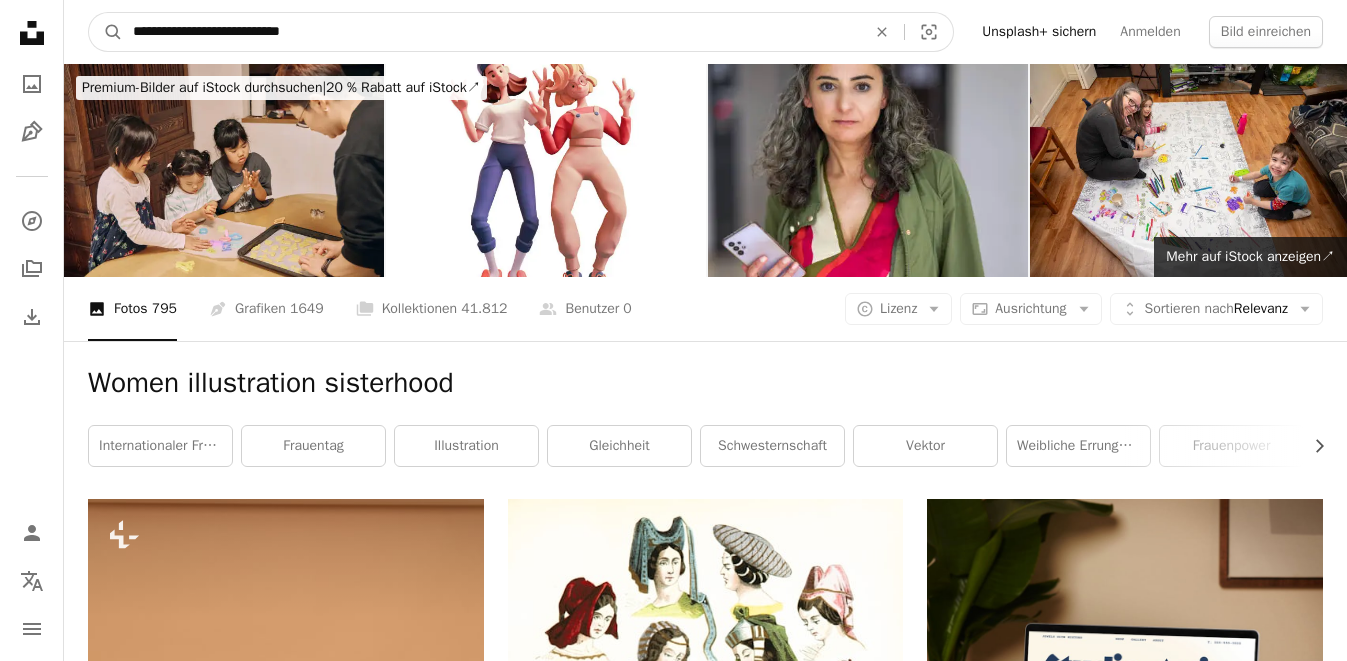 click on "**********" at bounding box center (491, 32) 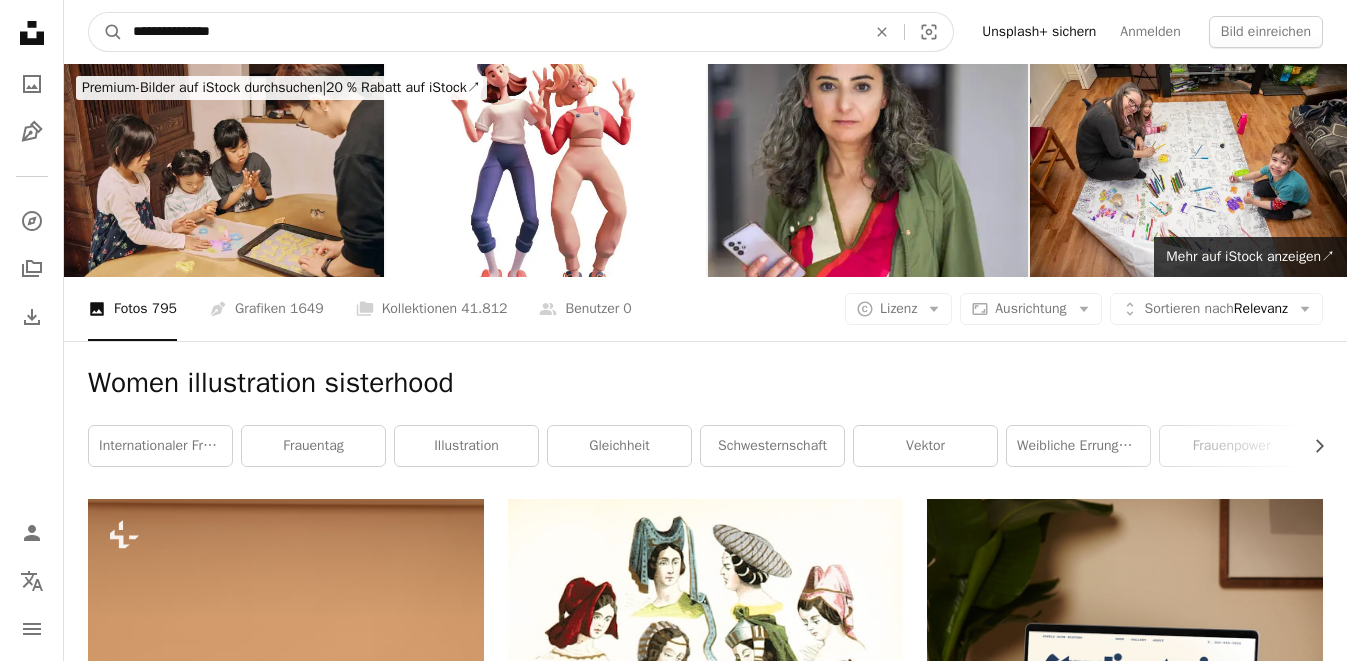 type on "**********" 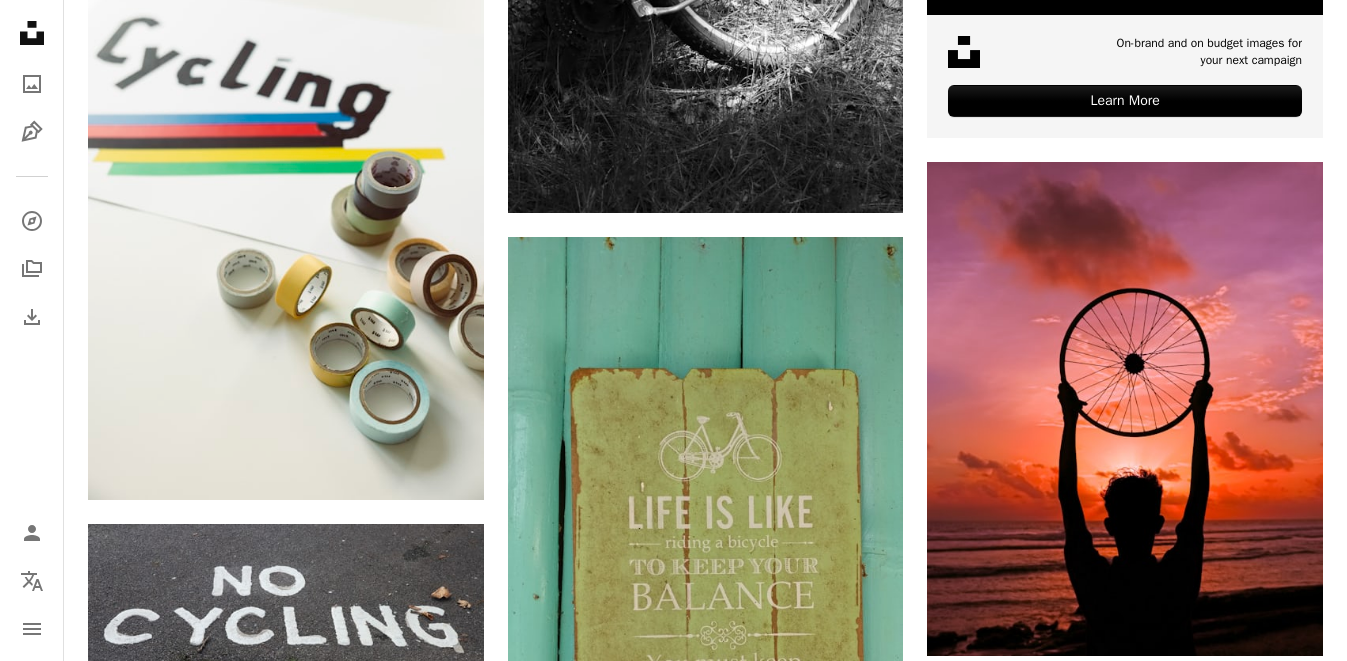 scroll, scrollTop: 0, scrollLeft: 0, axis: both 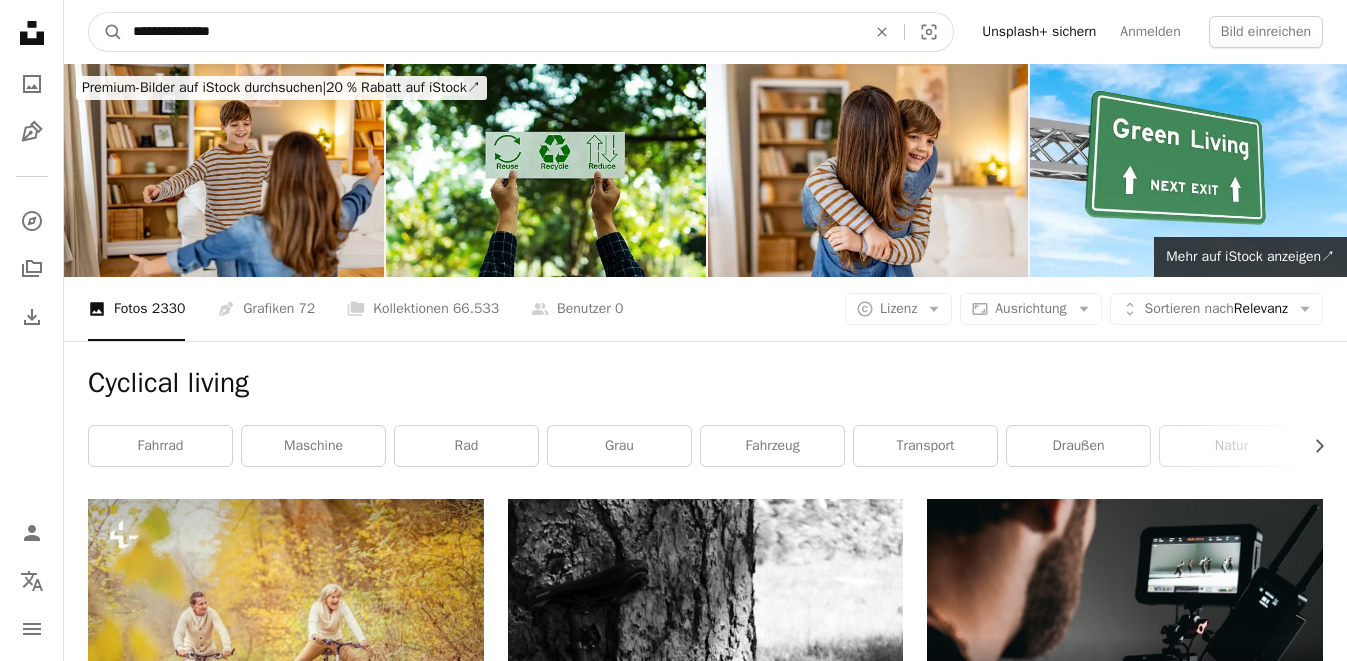 click on "**********" at bounding box center [491, 32] 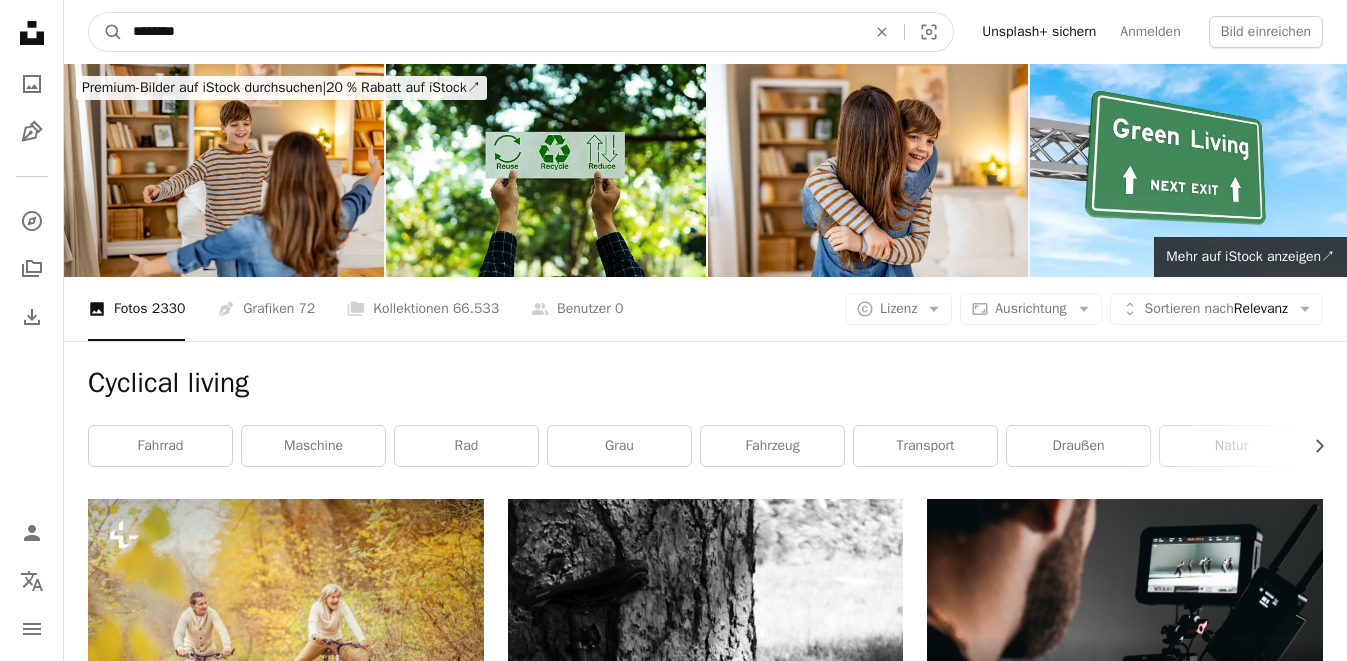 type on "********" 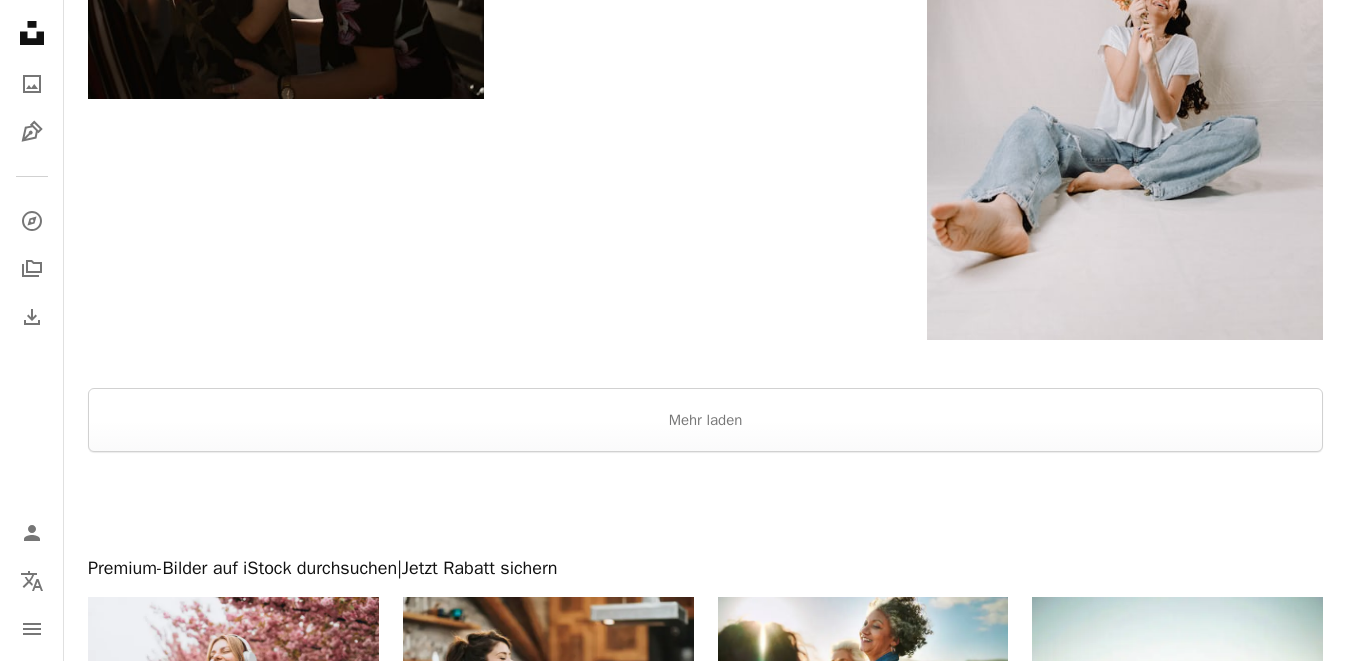 scroll, scrollTop: 3383, scrollLeft: 0, axis: vertical 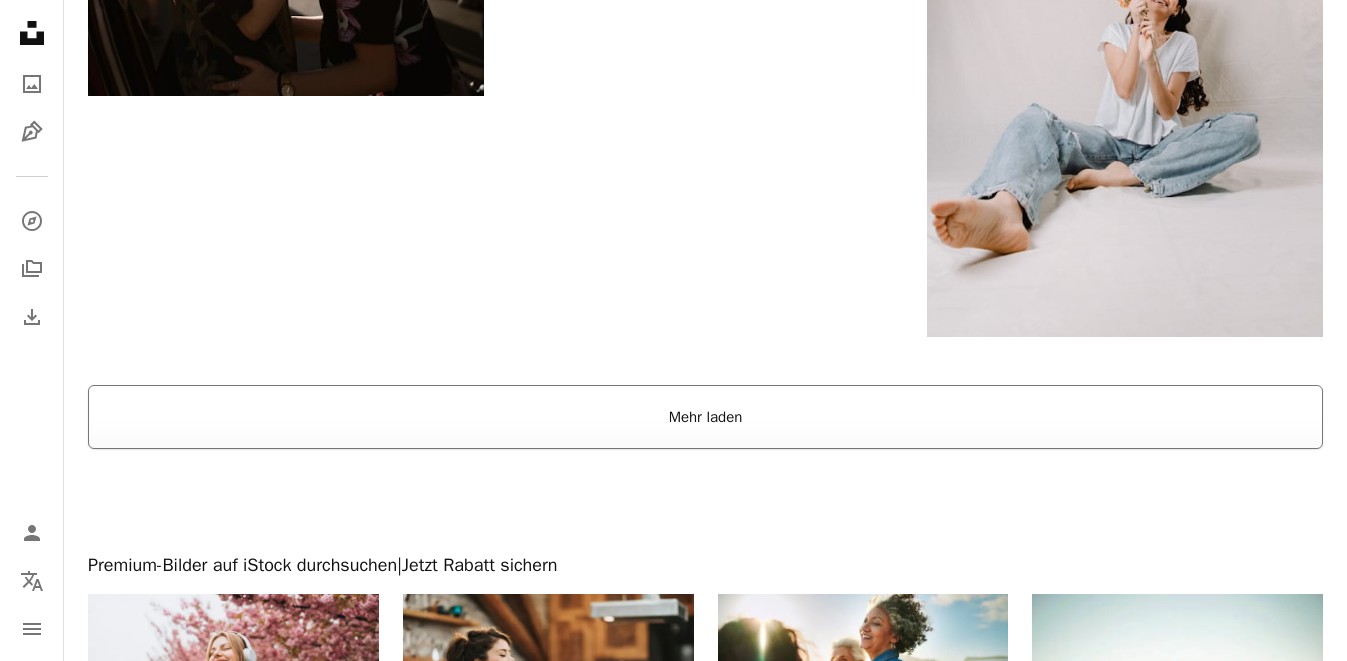 click on "Mehr laden" at bounding box center [705, 417] 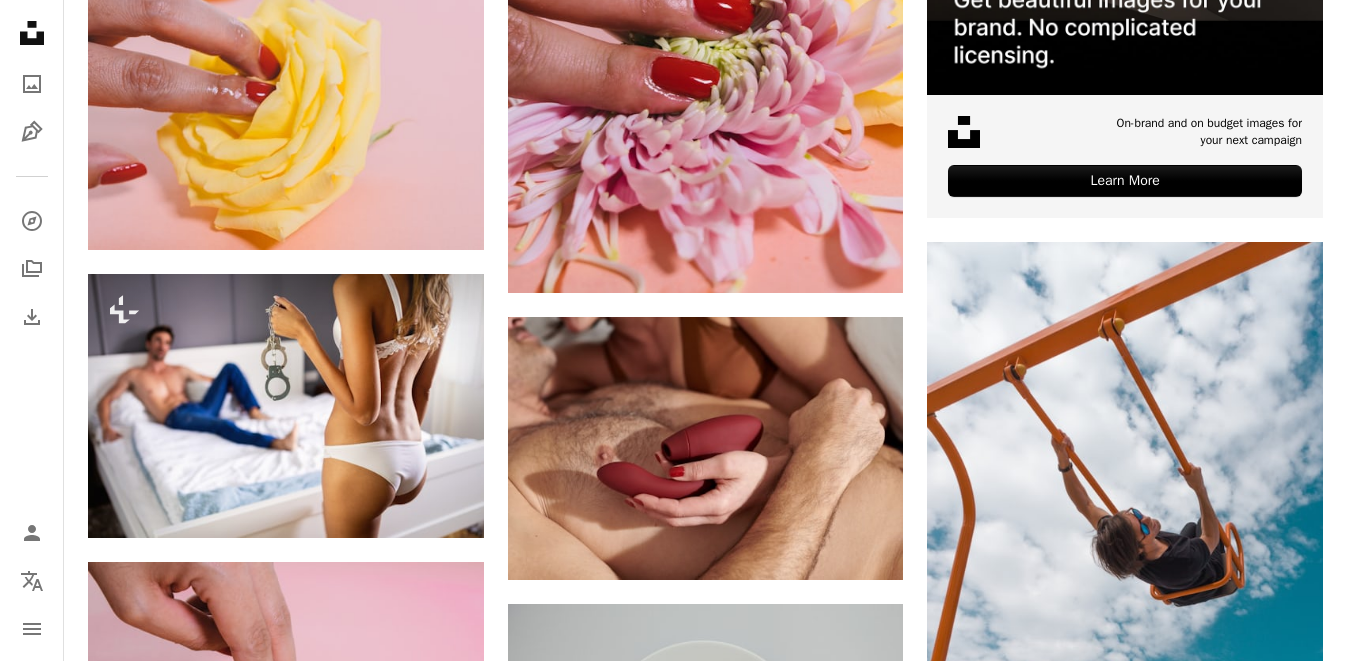 scroll, scrollTop: 0, scrollLeft: 0, axis: both 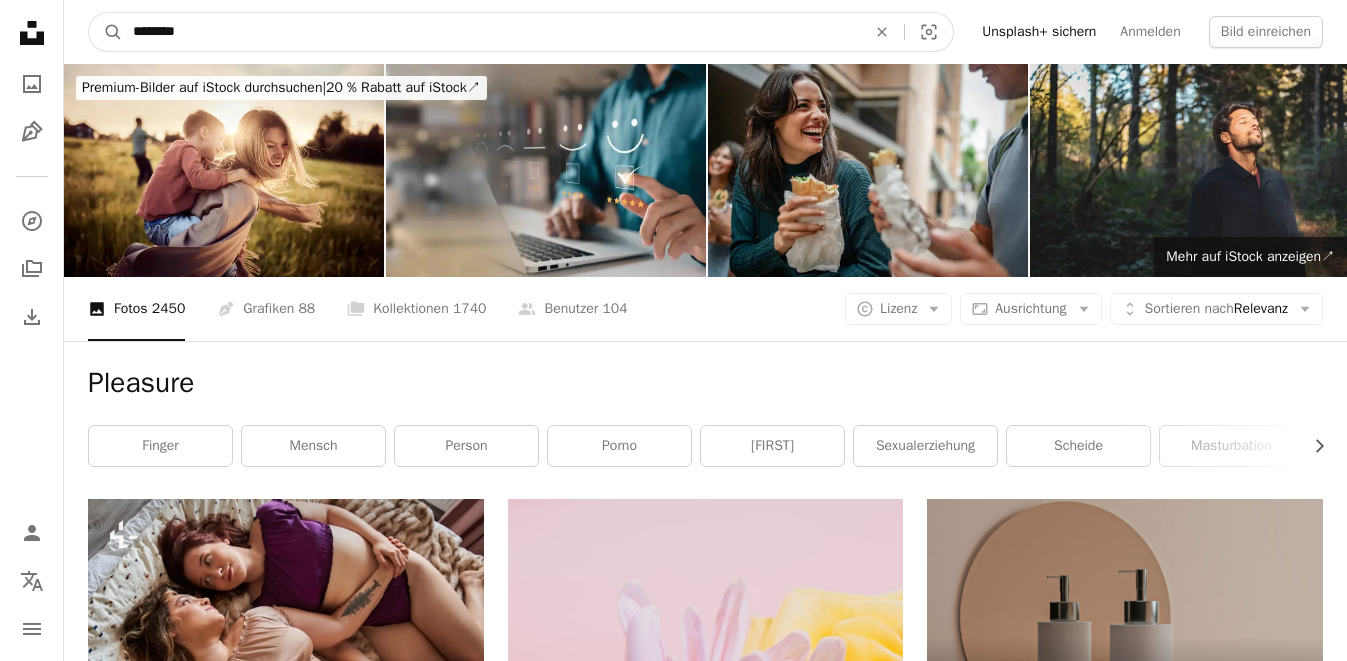 click on "********" at bounding box center (491, 32) 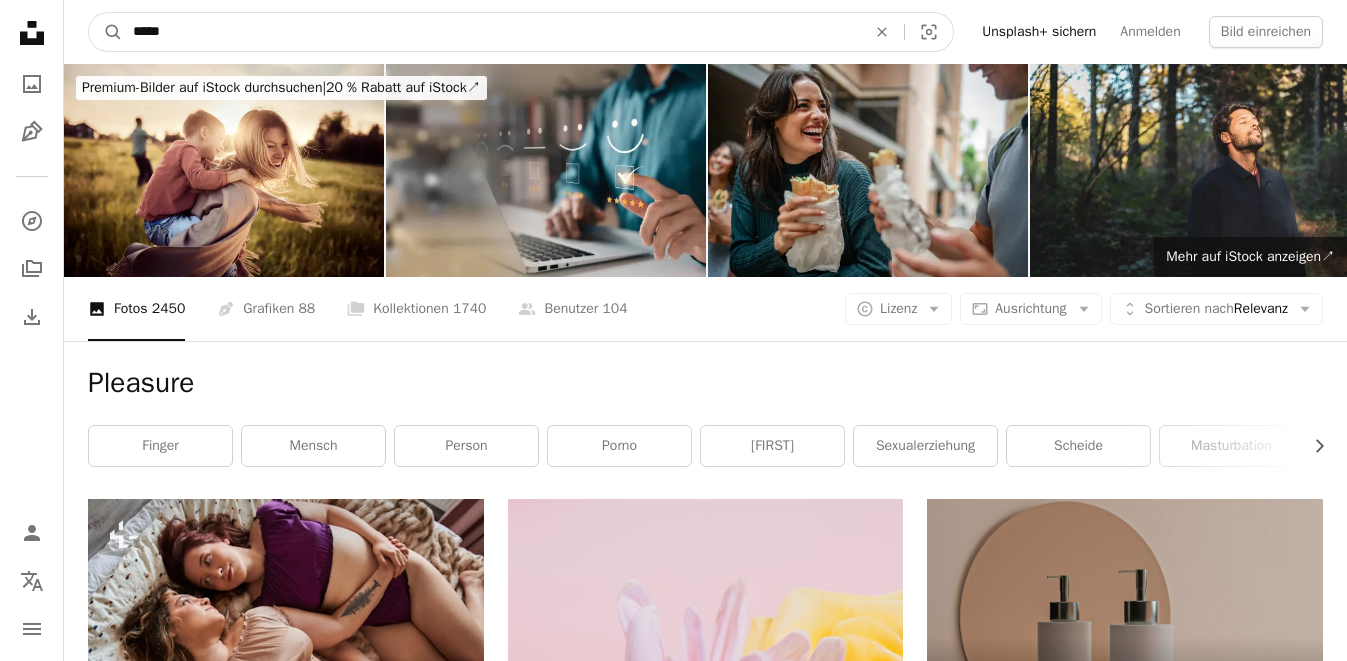 type on "*****" 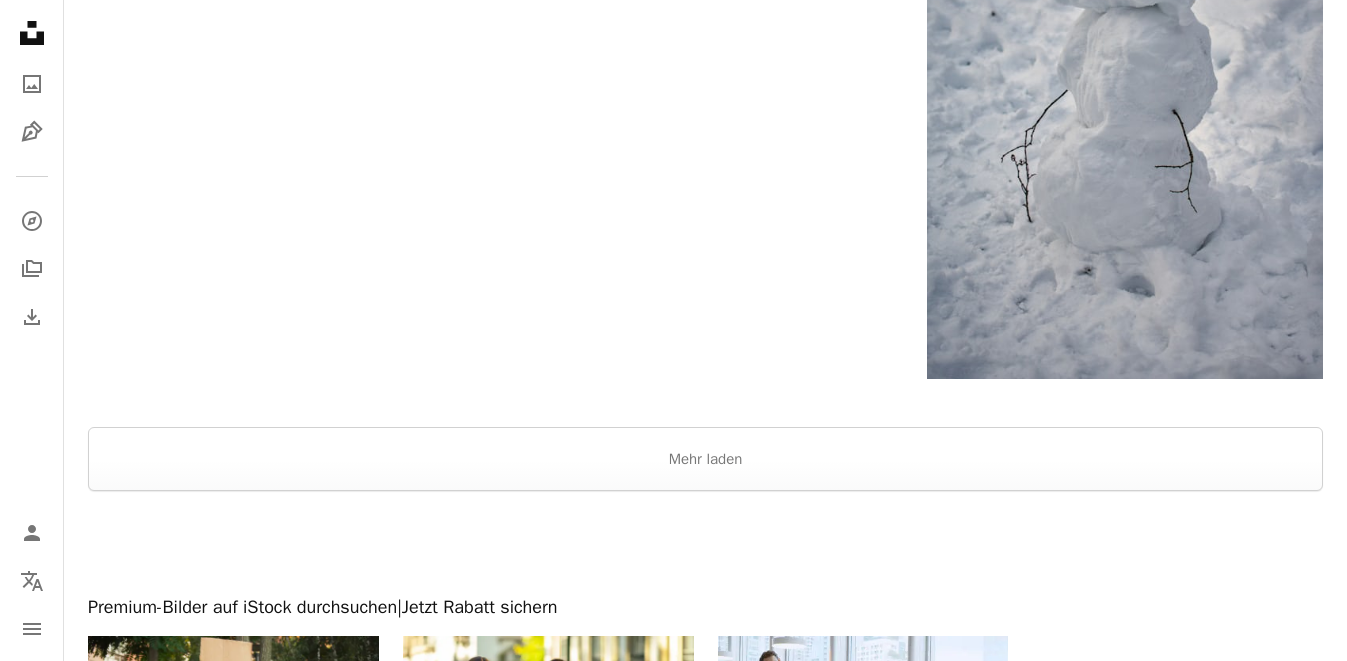 scroll, scrollTop: 3798, scrollLeft: 0, axis: vertical 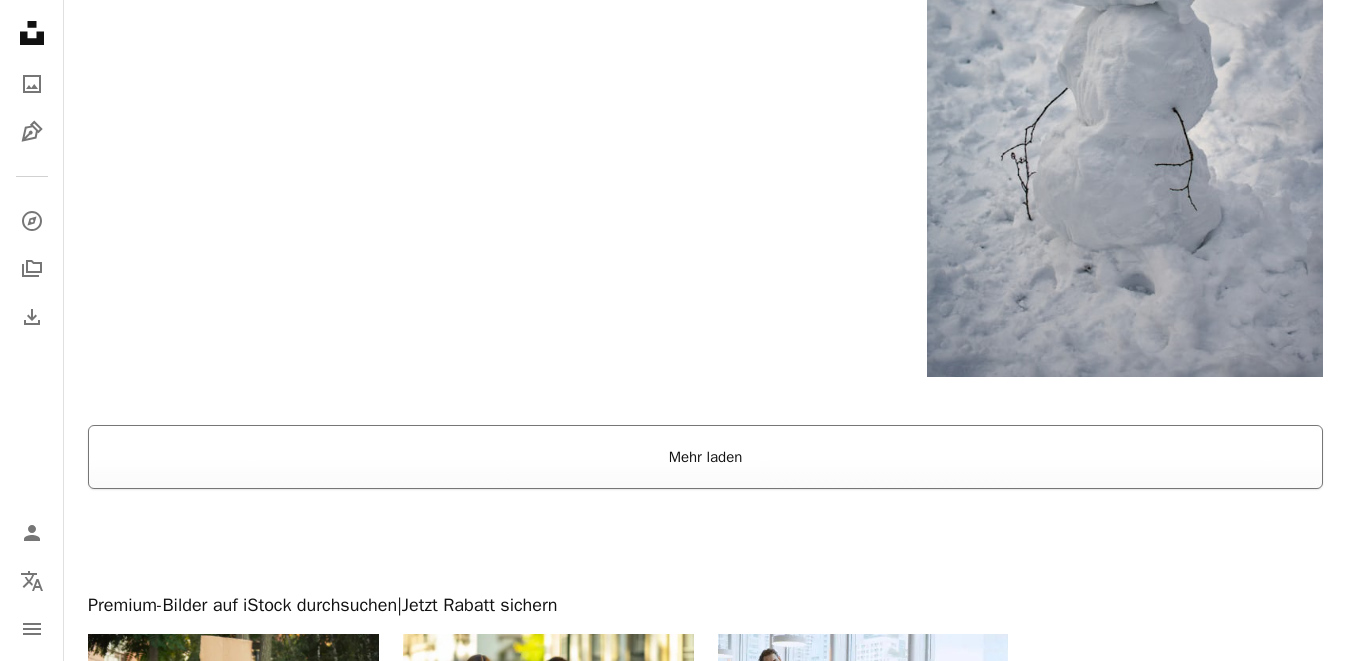 click on "Mehr laden" at bounding box center [705, 457] 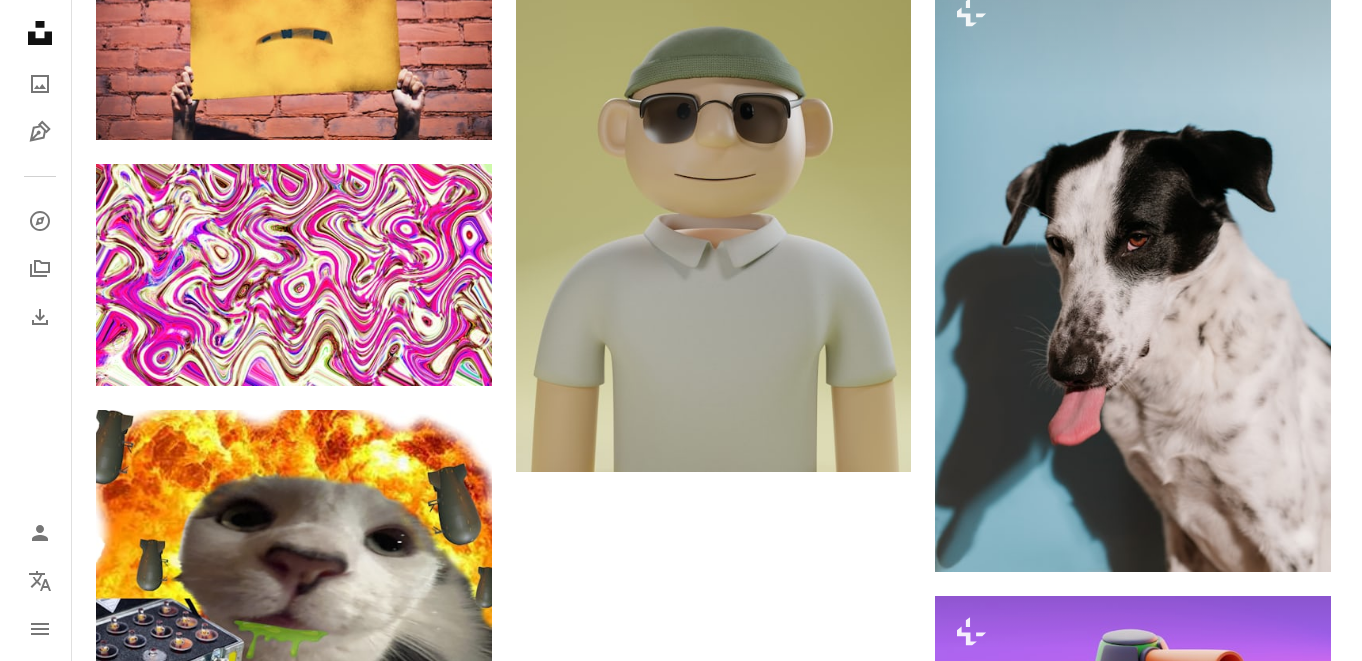 scroll, scrollTop: 18848, scrollLeft: 0, axis: vertical 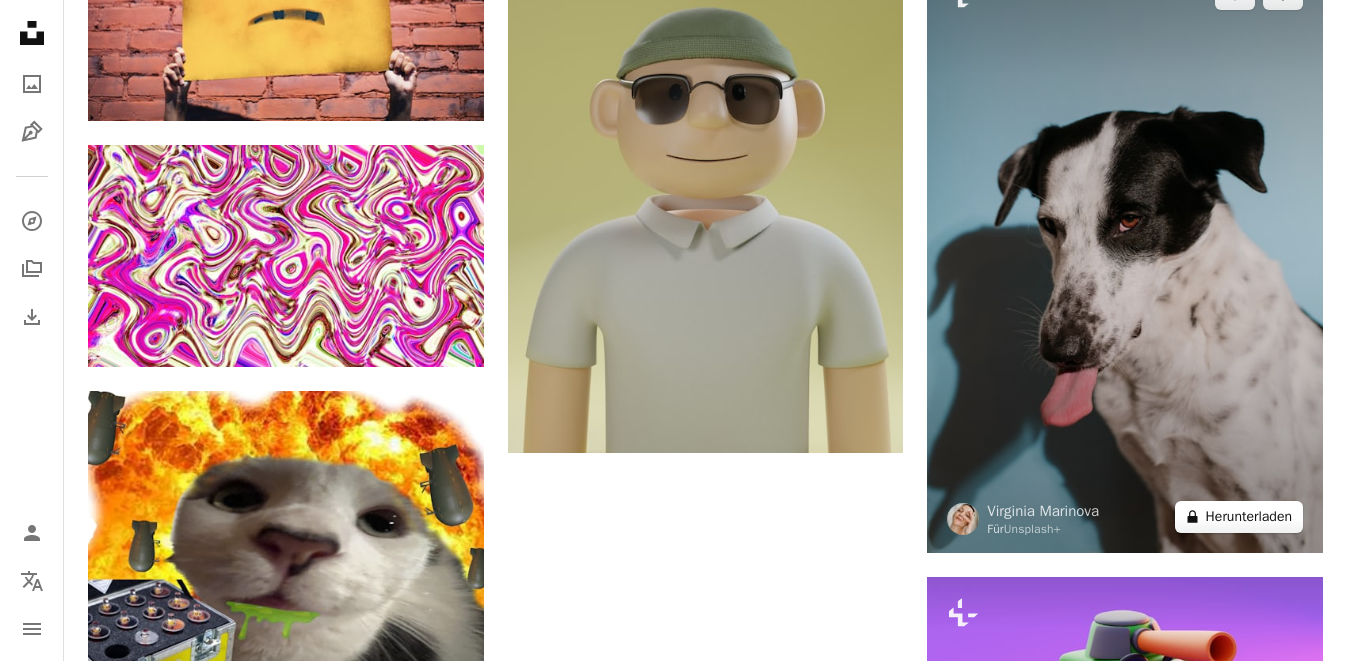 click on "A lock Herunterladen" at bounding box center (1239, 517) 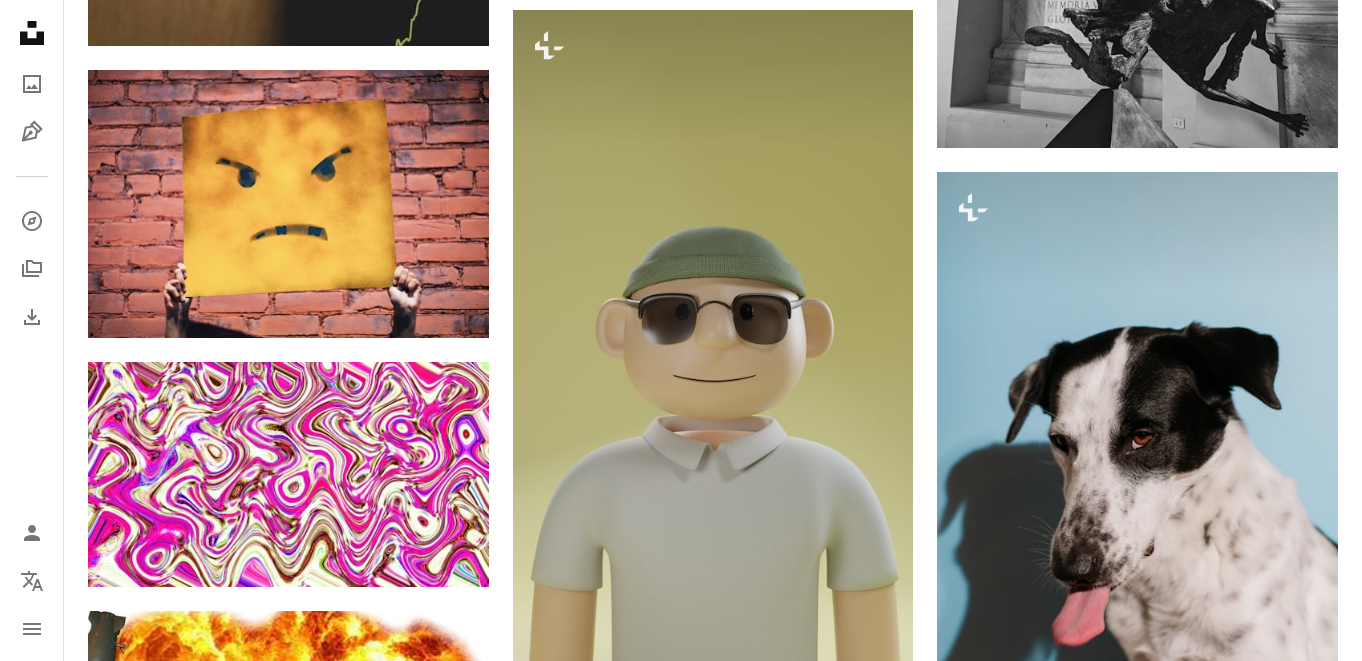 click on "An X shape" at bounding box center (20, 20) 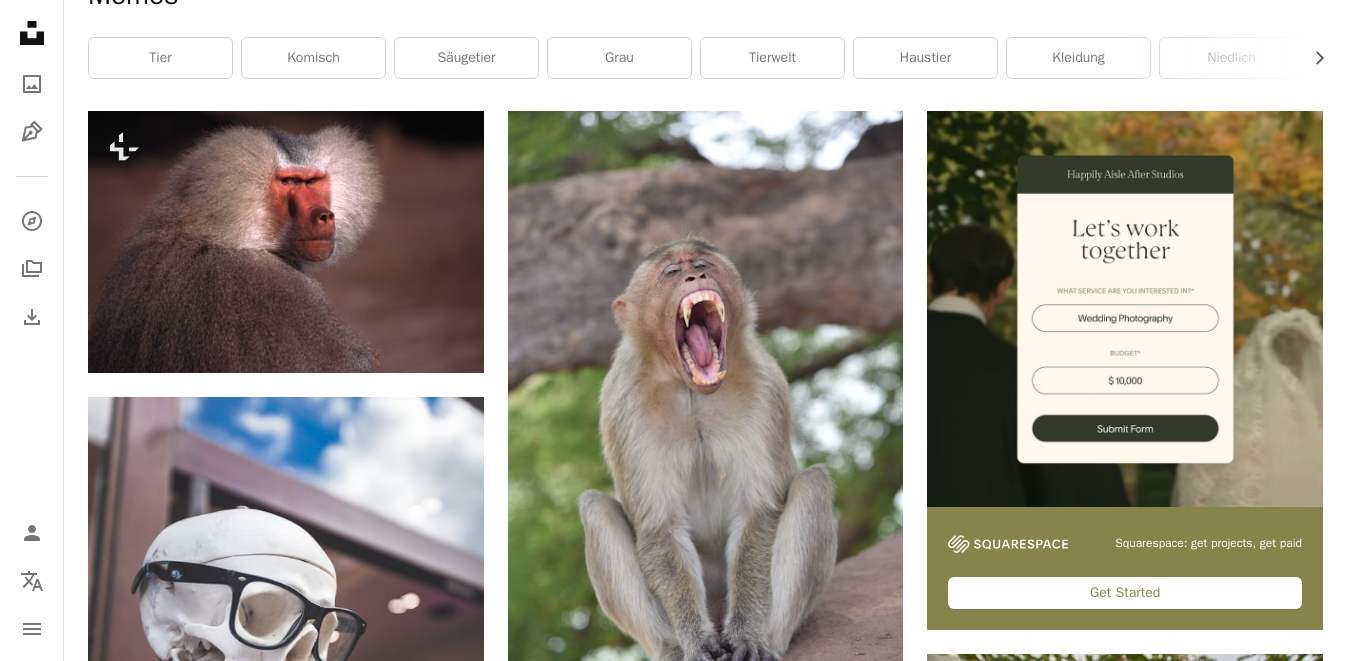 scroll, scrollTop: 0, scrollLeft: 0, axis: both 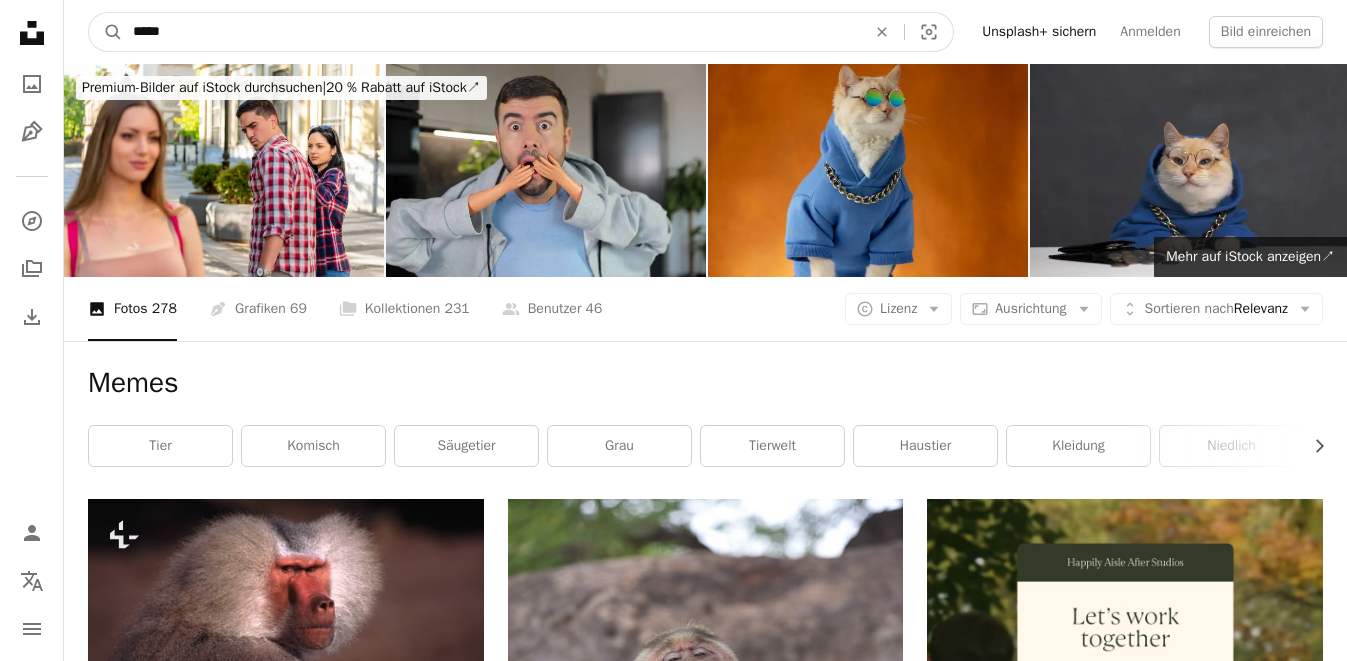 click on "*****" at bounding box center [491, 32] 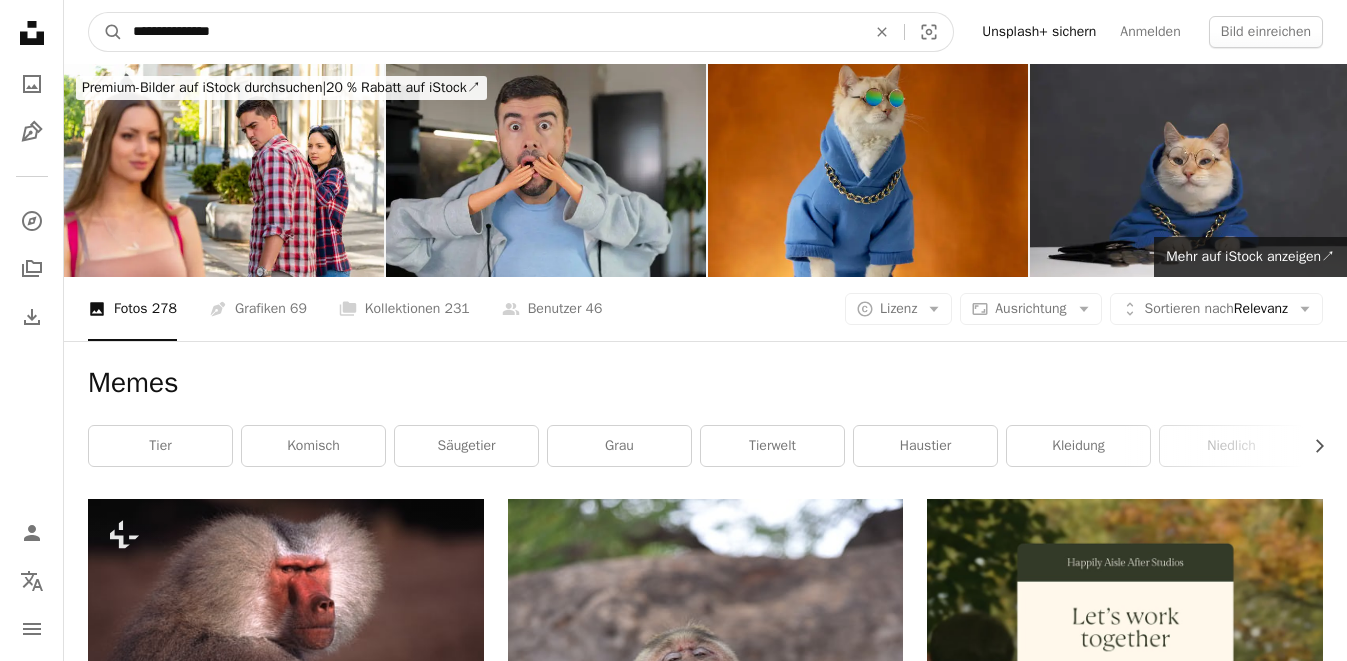 type on "**********" 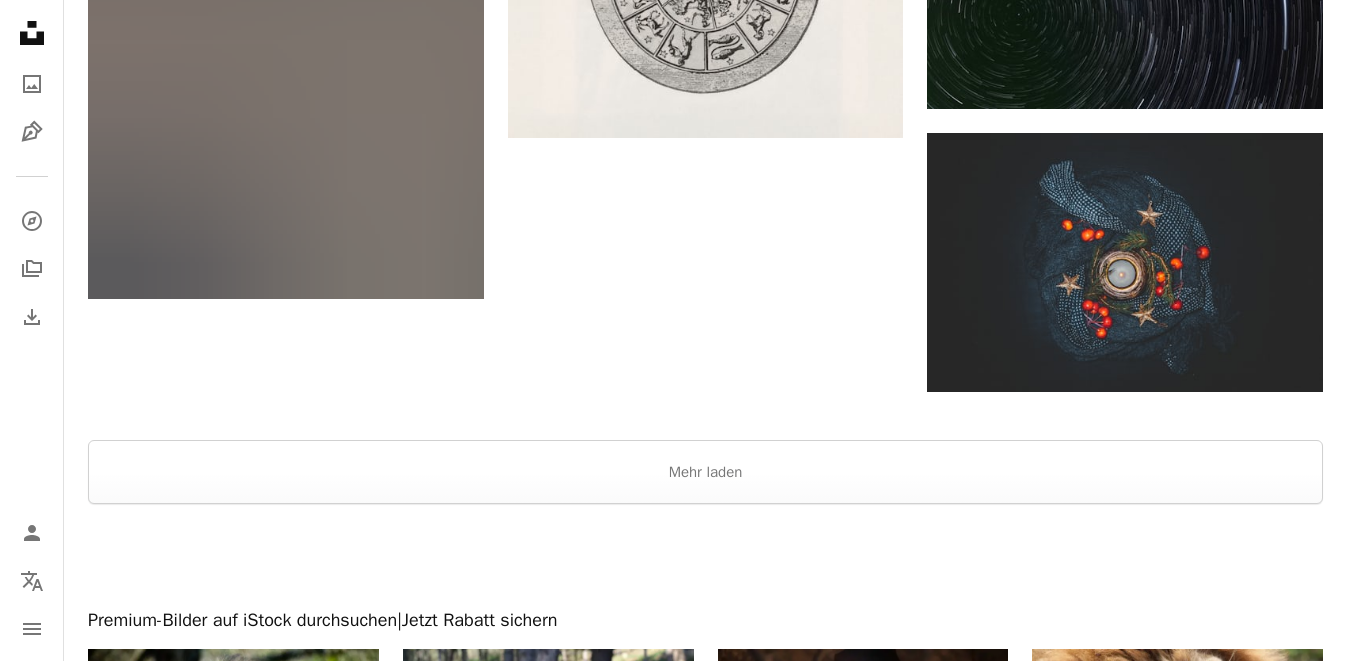 scroll, scrollTop: 2702, scrollLeft: 0, axis: vertical 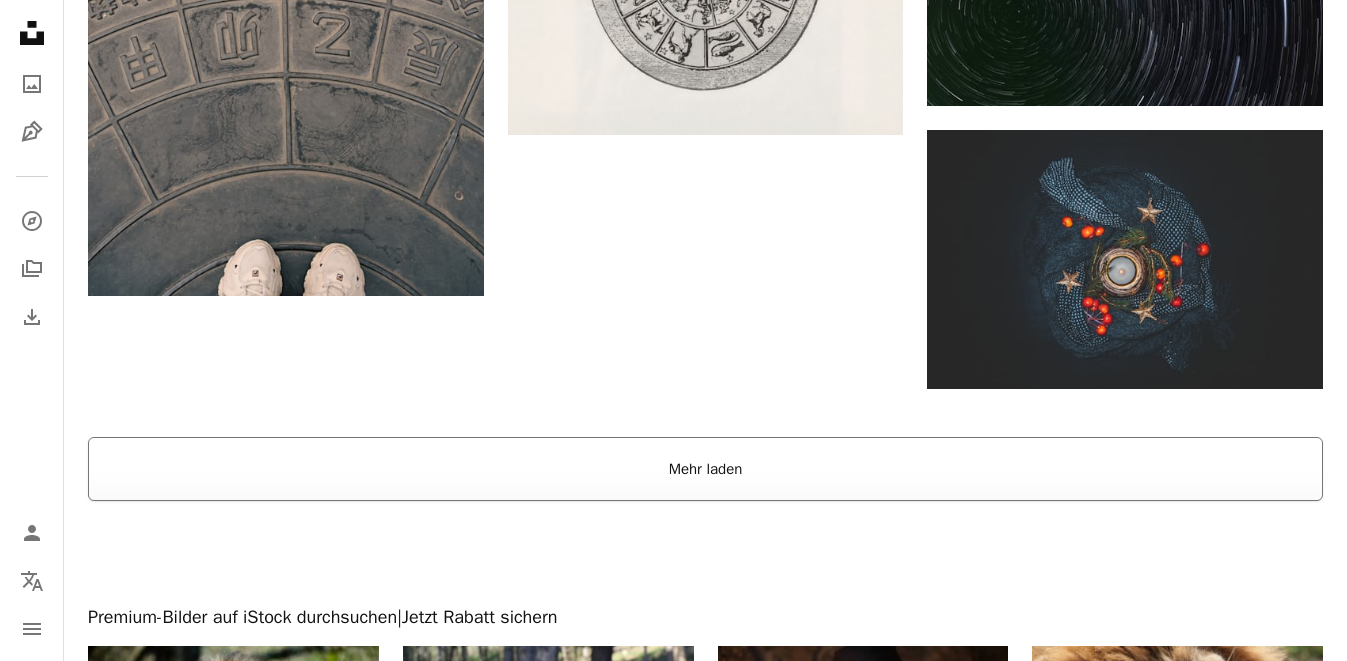 click on "Mehr laden" at bounding box center (705, 469) 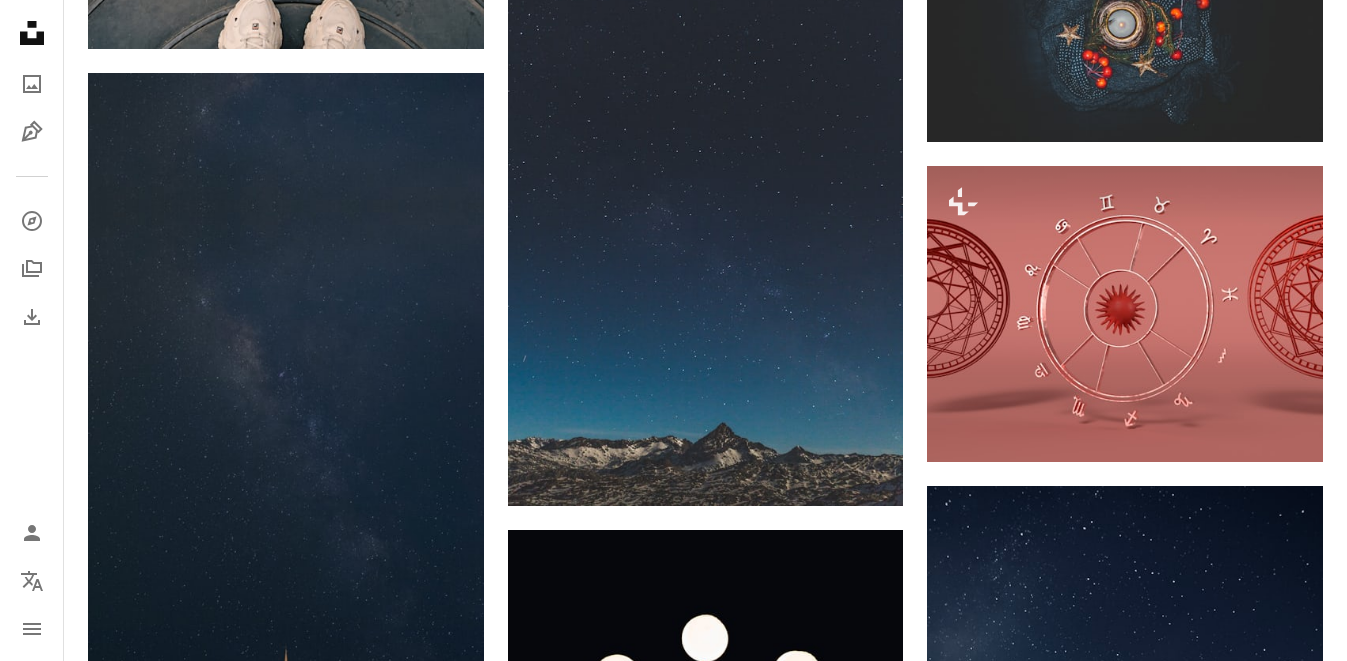 scroll, scrollTop: 0, scrollLeft: 0, axis: both 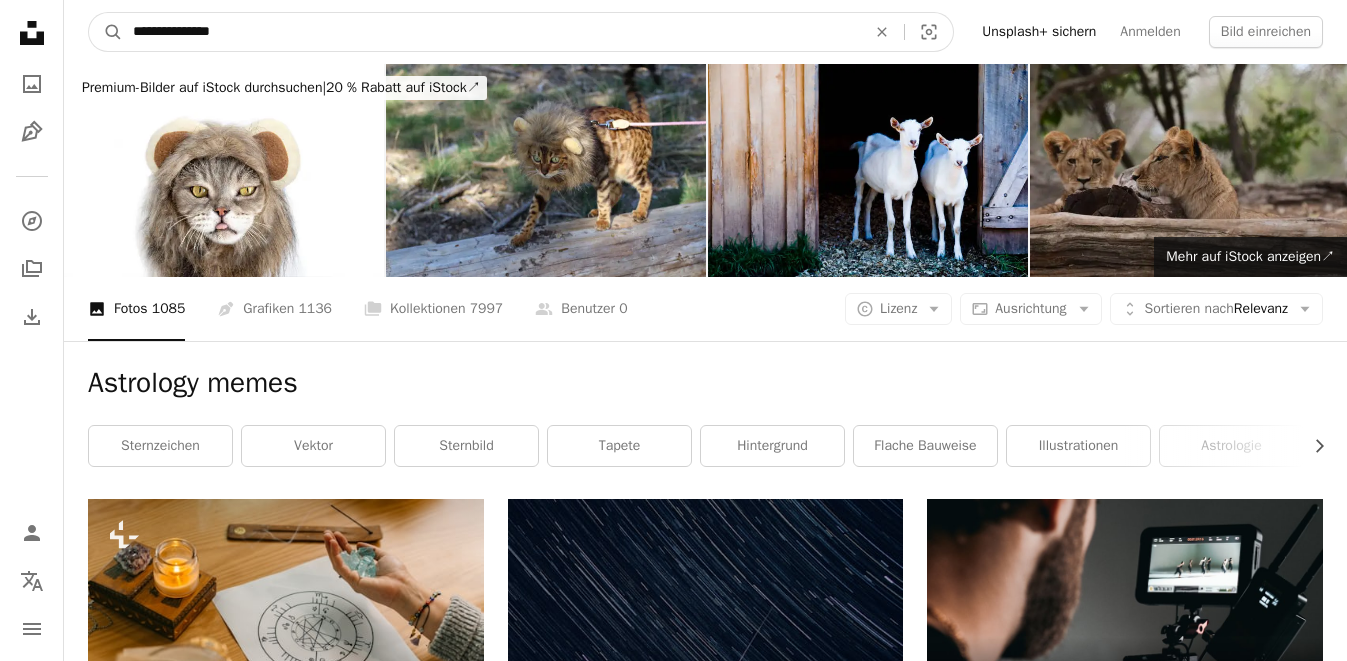click on "**********" at bounding box center [491, 32] 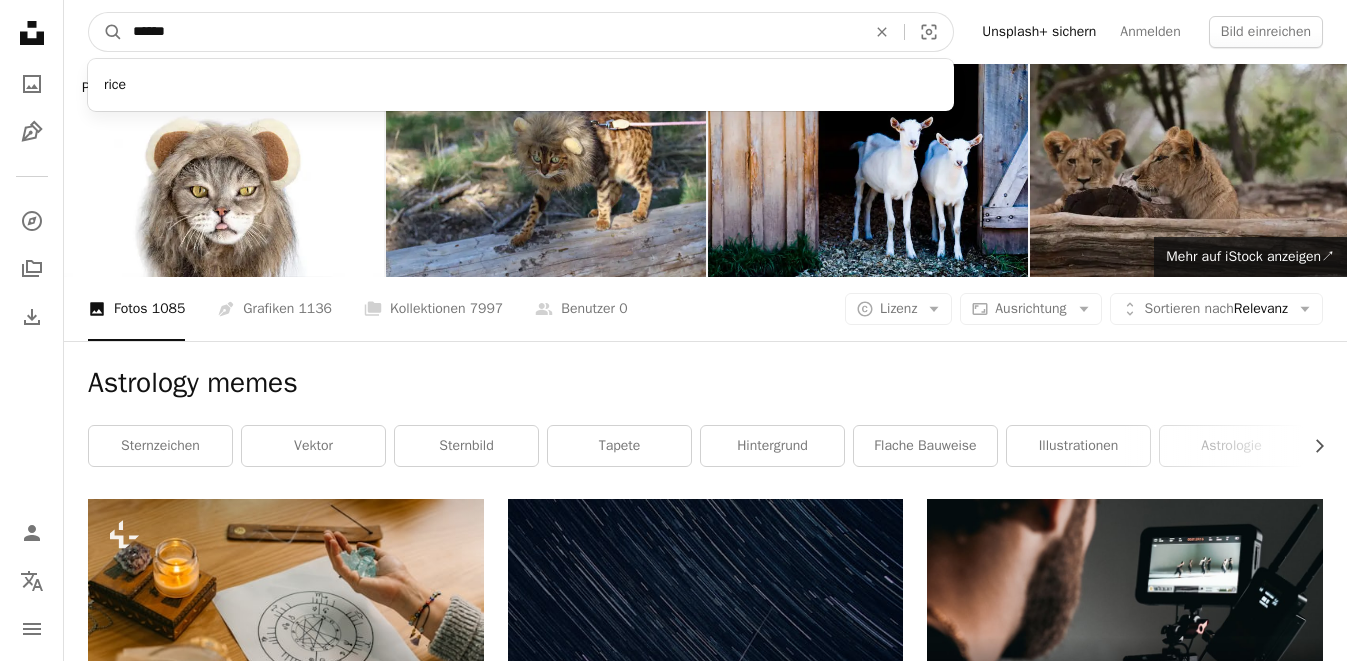 type on "******" 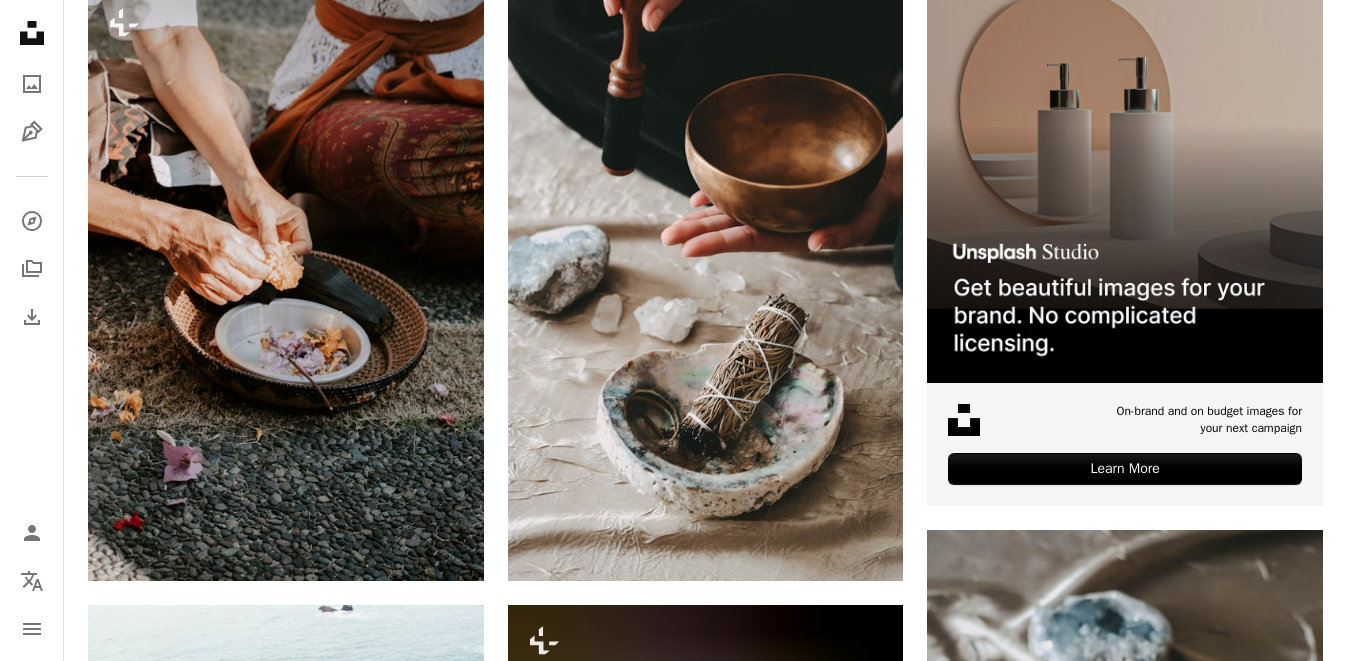 scroll, scrollTop: 514, scrollLeft: 0, axis: vertical 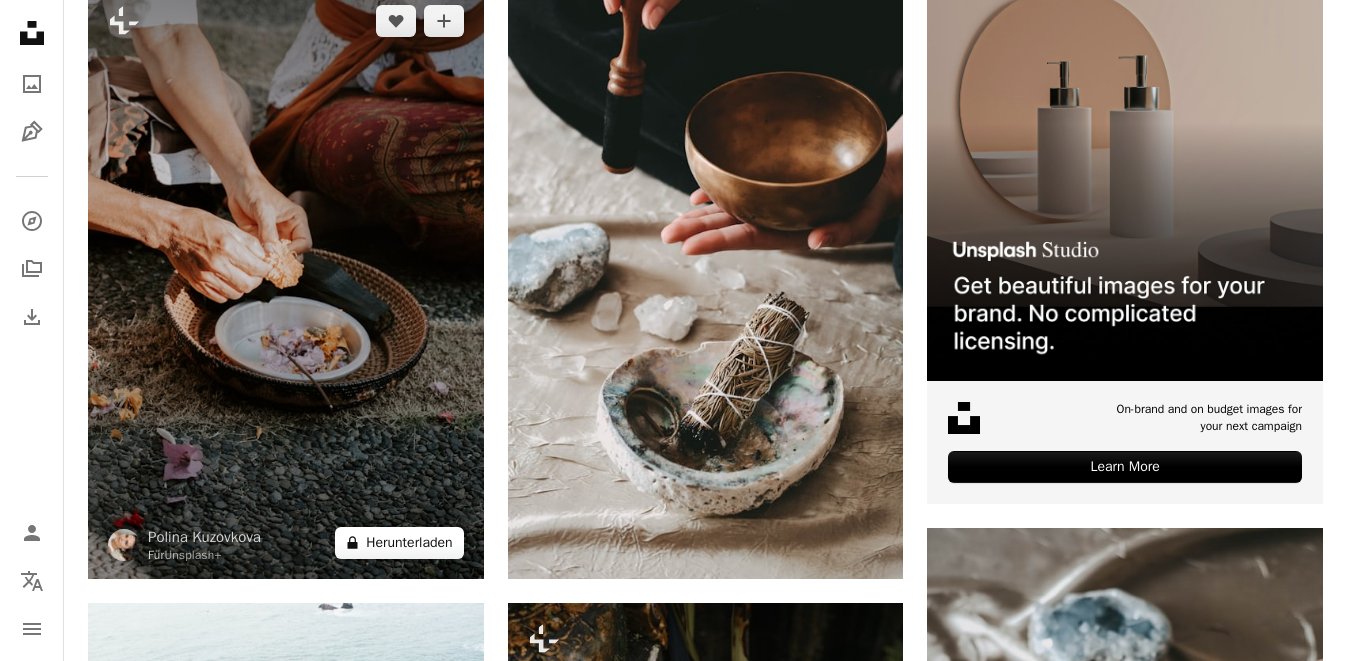 click on "A lock Herunterladen" at bounding box center [399, 543] 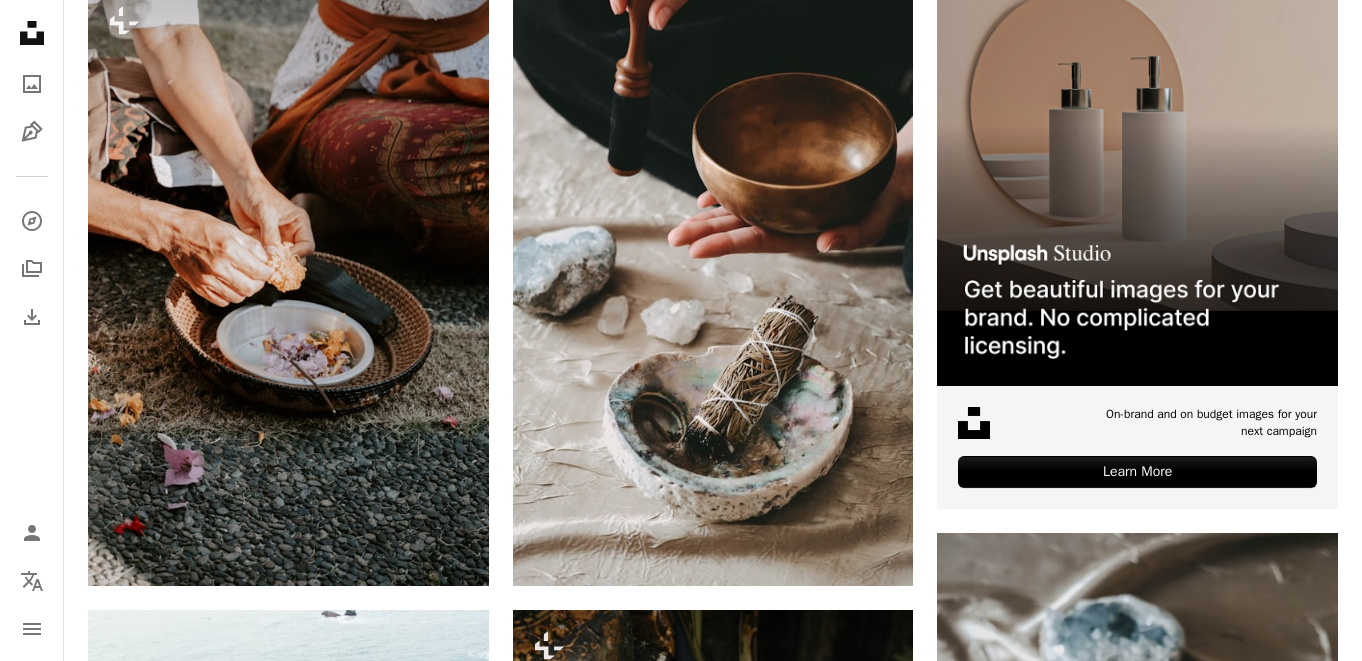 click on "An X shape" at bounding box center [20, 20] 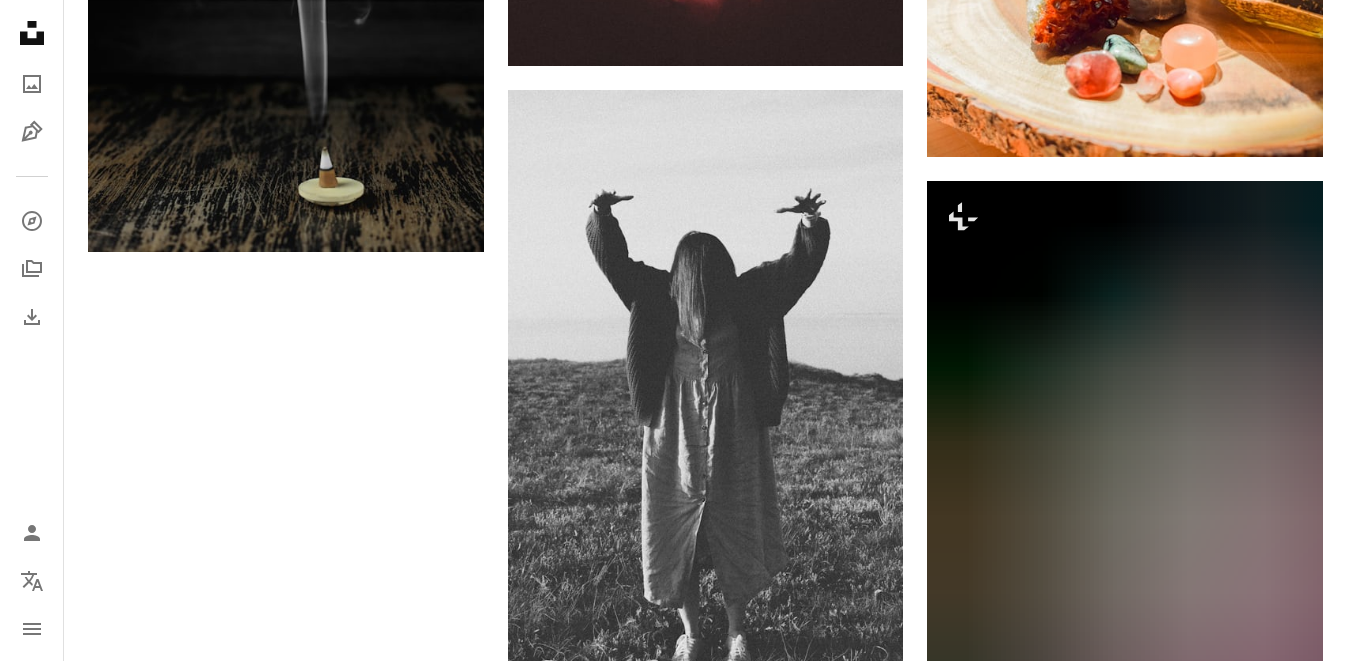 scroll, scrollTop: 3160, scrollLeft: 0, axis: vertical 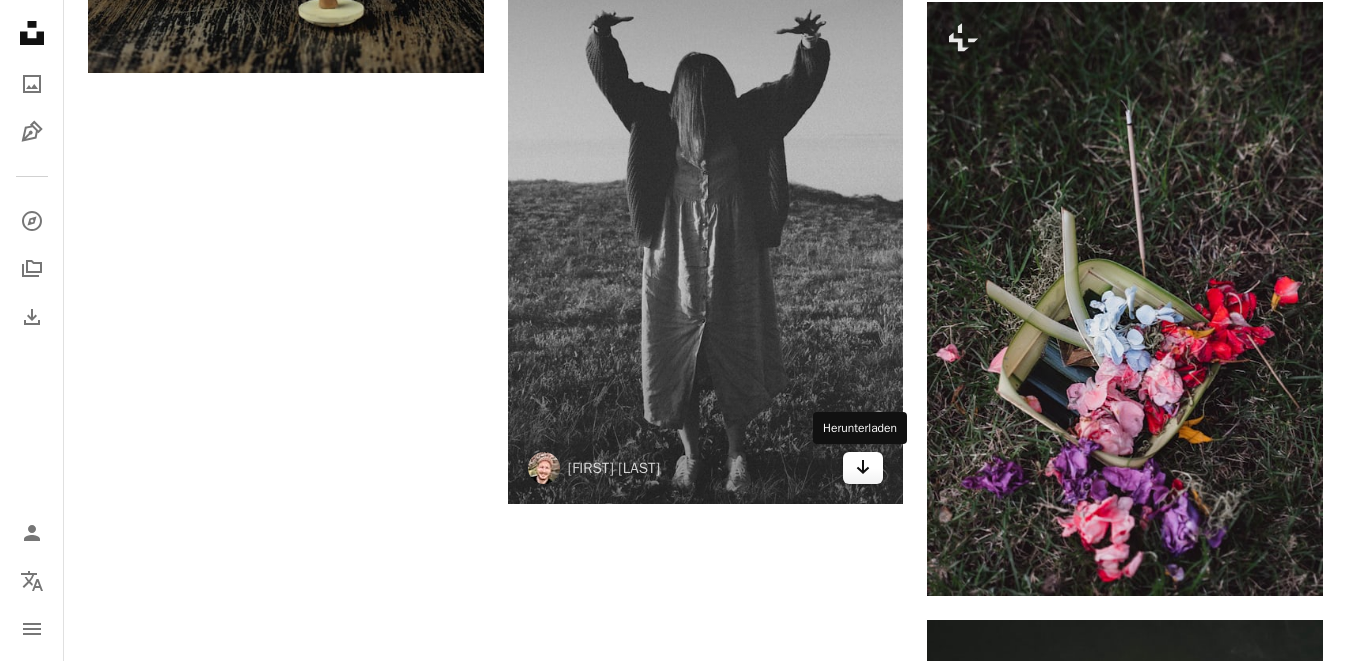 click on "Arrow pointing down" at bounding box center [863, 468] 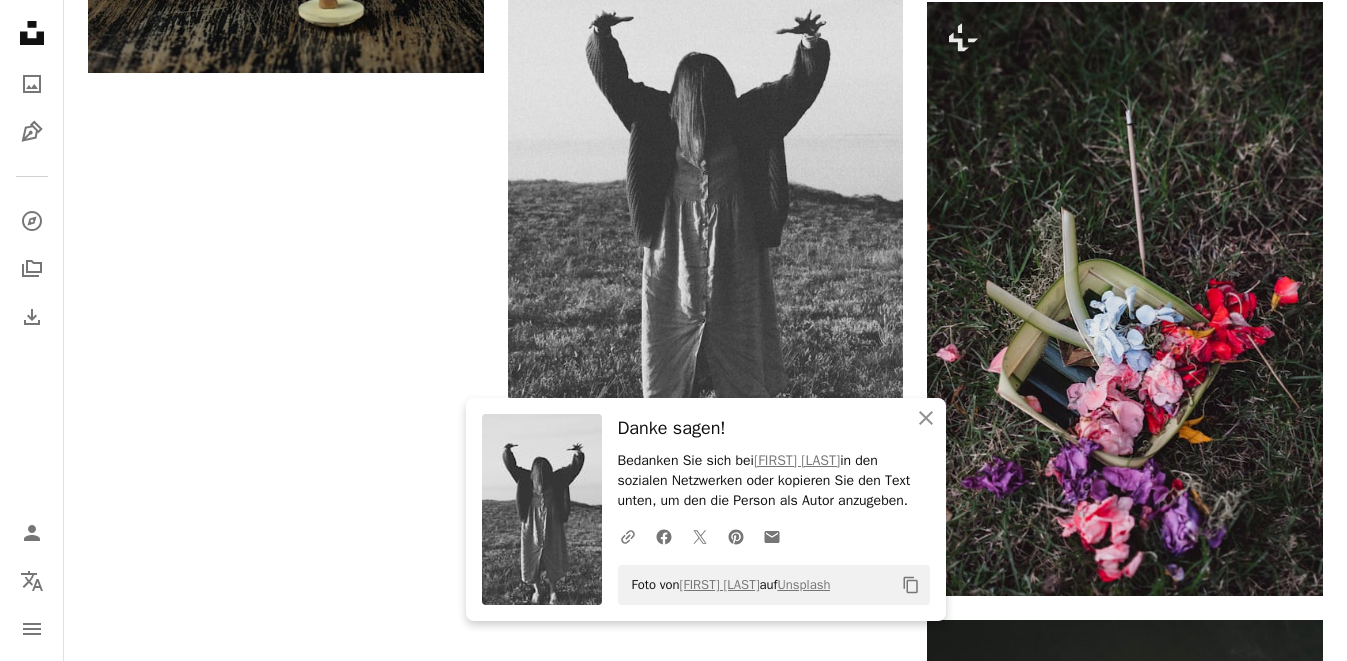 click on "Plus sign for Unsplash+ A heart A plus sign Getty Images Für  Unsplash+ A lock Herunterladen A heart A plus sign [FIRST] [LAST] Arrow pointing down A heart A plus sign [FIRST] Arrow pointing down Plus sign for Unsplash+ A heart A plus sign [FIRST] Für  Unsplash+ A lock Herunterladen A heart A plus sign [FIRST] Für Anfragen verfügbar A checkmark inside of a circle Arrow pointing down A heart A plus sign Content Pixie Für Anfragen verfügbar A checkmark inside of a circle Arrow pointing down Plus sign for Unsplash+ A heart A plus sign [FIRST] Für  Unsplash+ A lock Herunterladen A heart A plus sign [FIRST] Für Anfragen verfügbar A checkmark inside of a circle Arrow pointing down A heart A plus sign Content Pixie Für Anfragen verfügbar A checkmark inside of a circle Arrow pointing down A heart A plus sign Joanna Kosinska Für Anfragen verfügbar A checkmark inside of a circle Arrow pointing down A heart A plus sign Thomas Kelley Für Anfragen verfügbar A heart A heart" at bounding box center (705, -724) 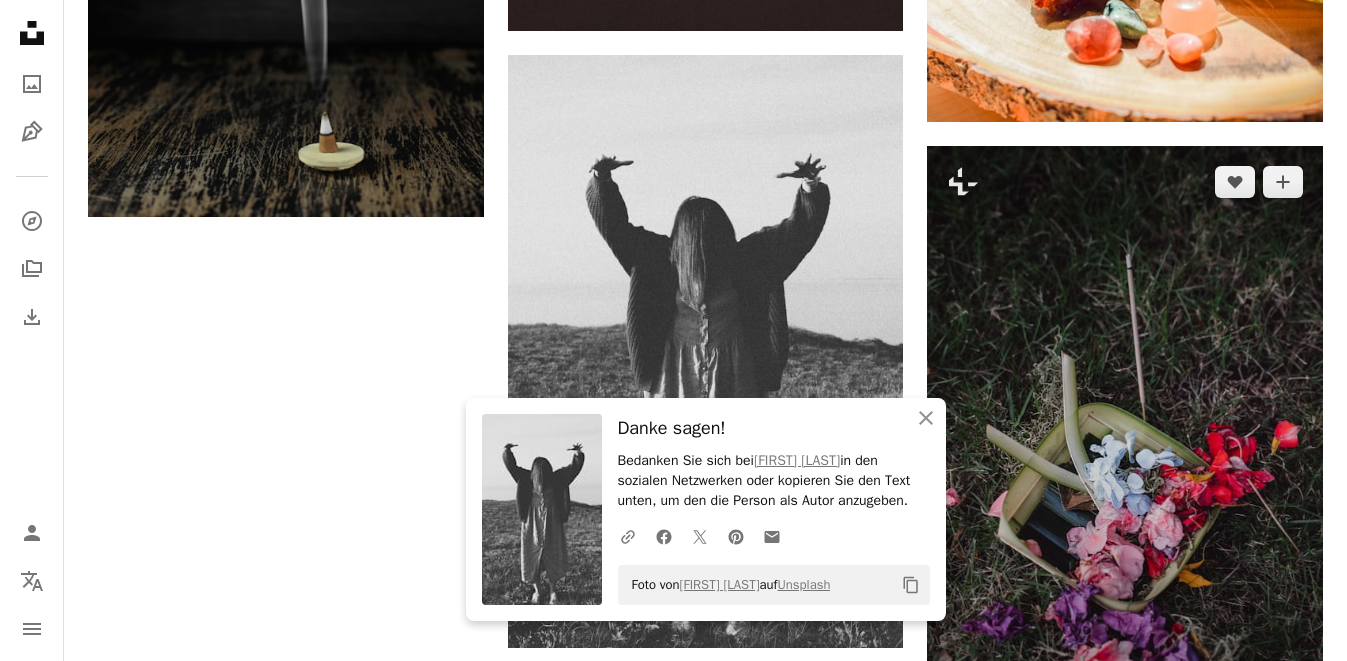 scroll, scrollTop: 3017, scrollLeft: 0, axis: vertical 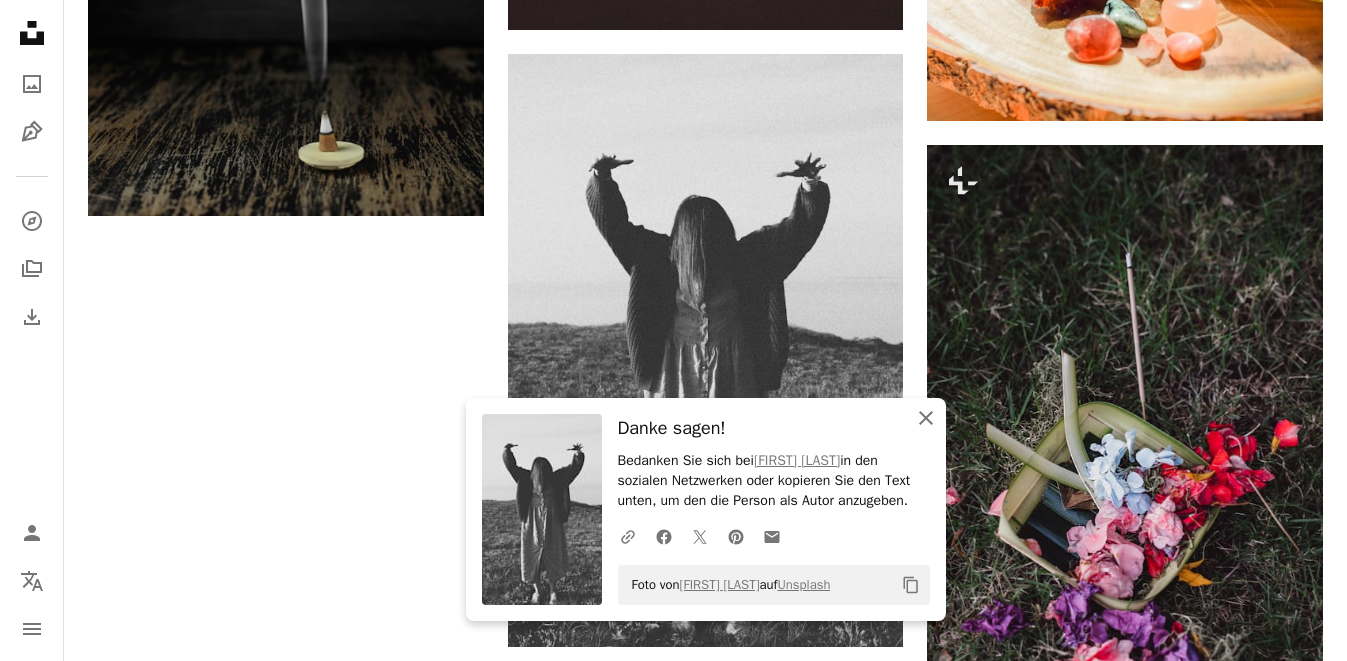 click on "An X shape" 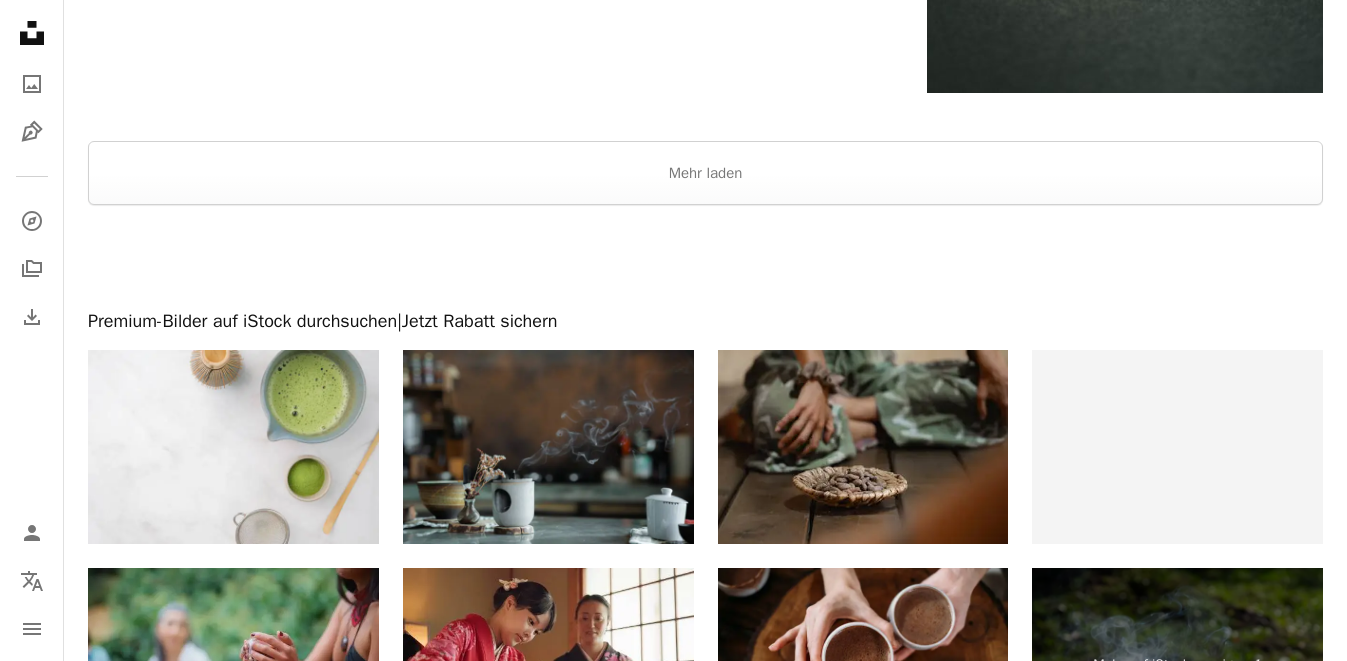 scroll, scrollTop: 4281, scrollLeft: 0, axis: vertical 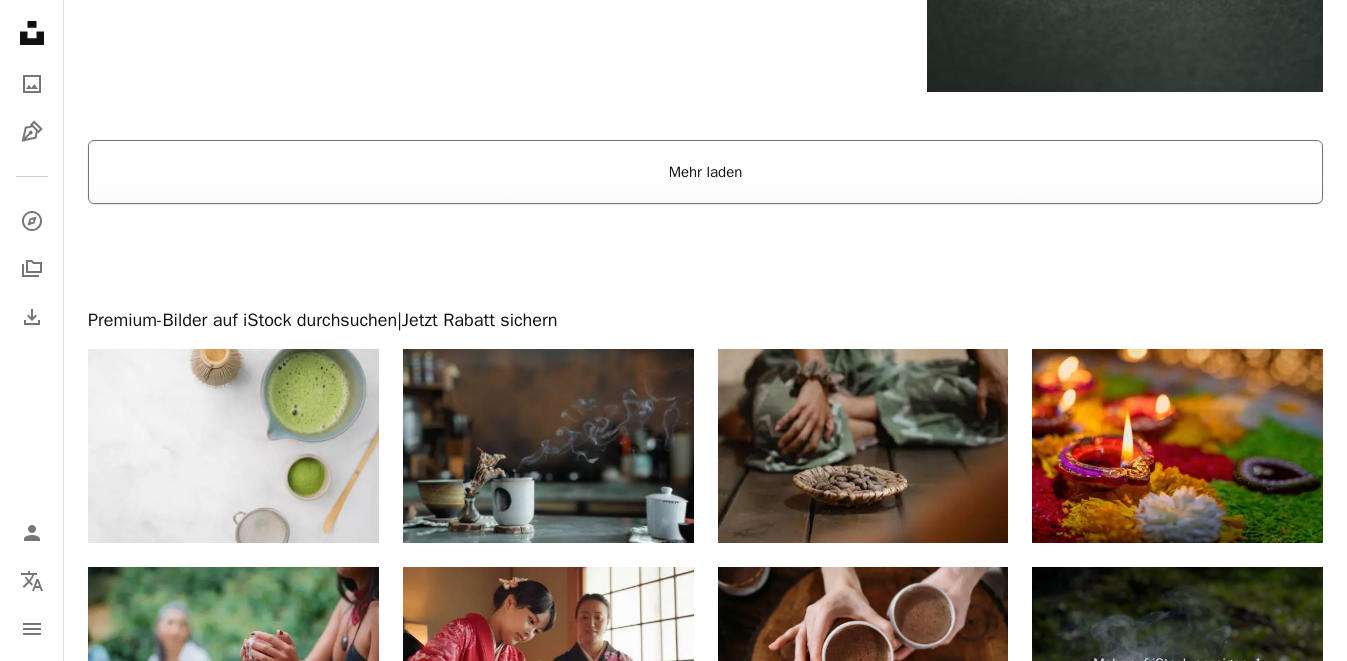 click on "Mehr laden" at bounding box center (705, 172) 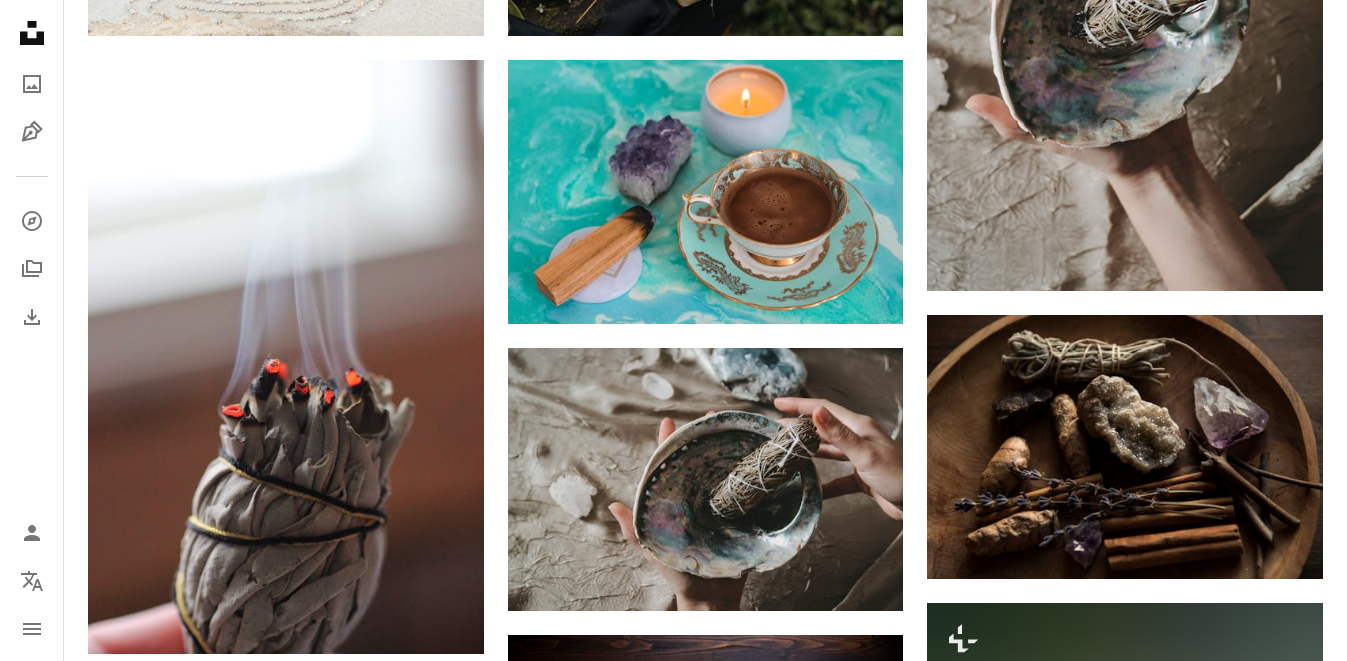 scroll, scrollTop: 0, scrollLeft: 0, axis: both 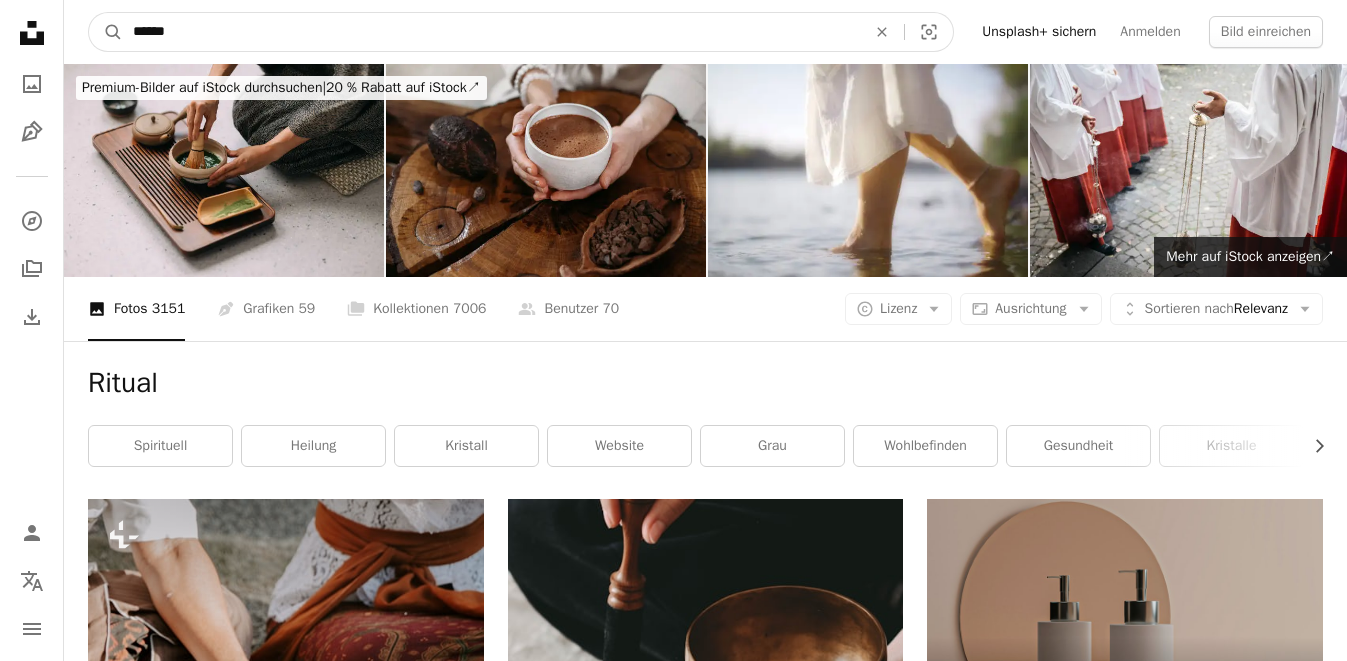 click on "******" at bounding box center (491, 32) 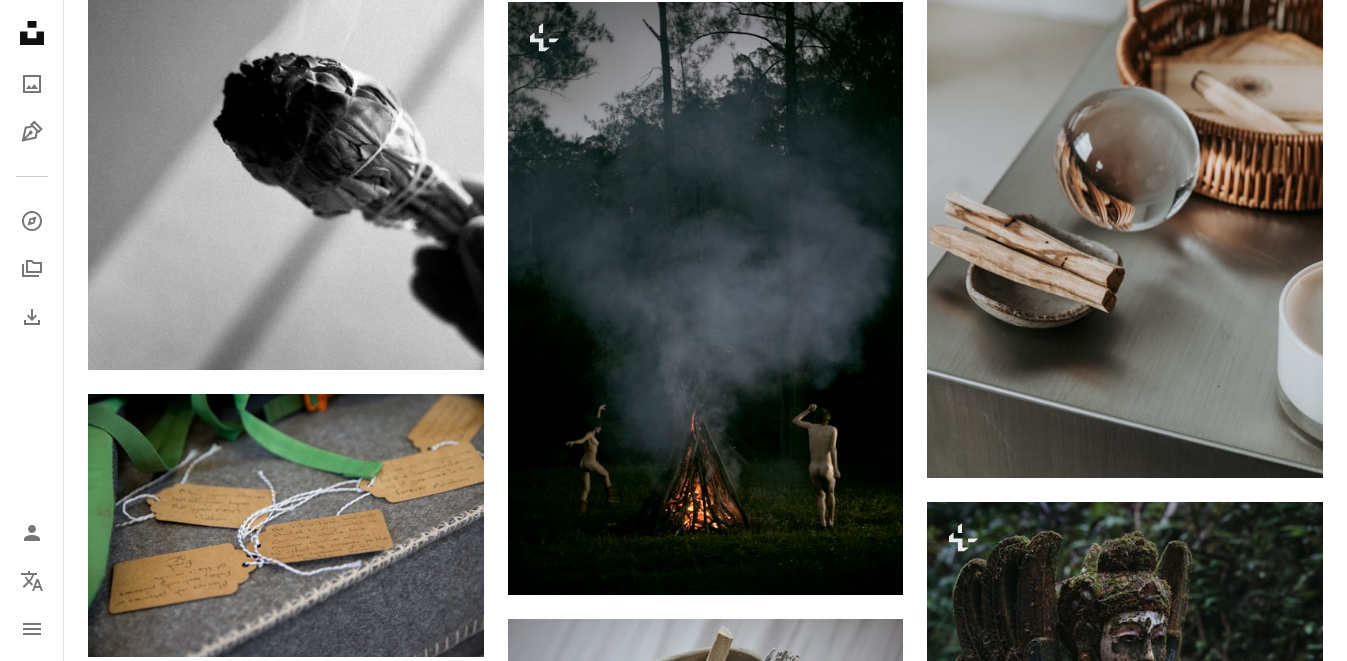 scroll, scrollTop: 15640, scrollLeft: 0, axis: vertical 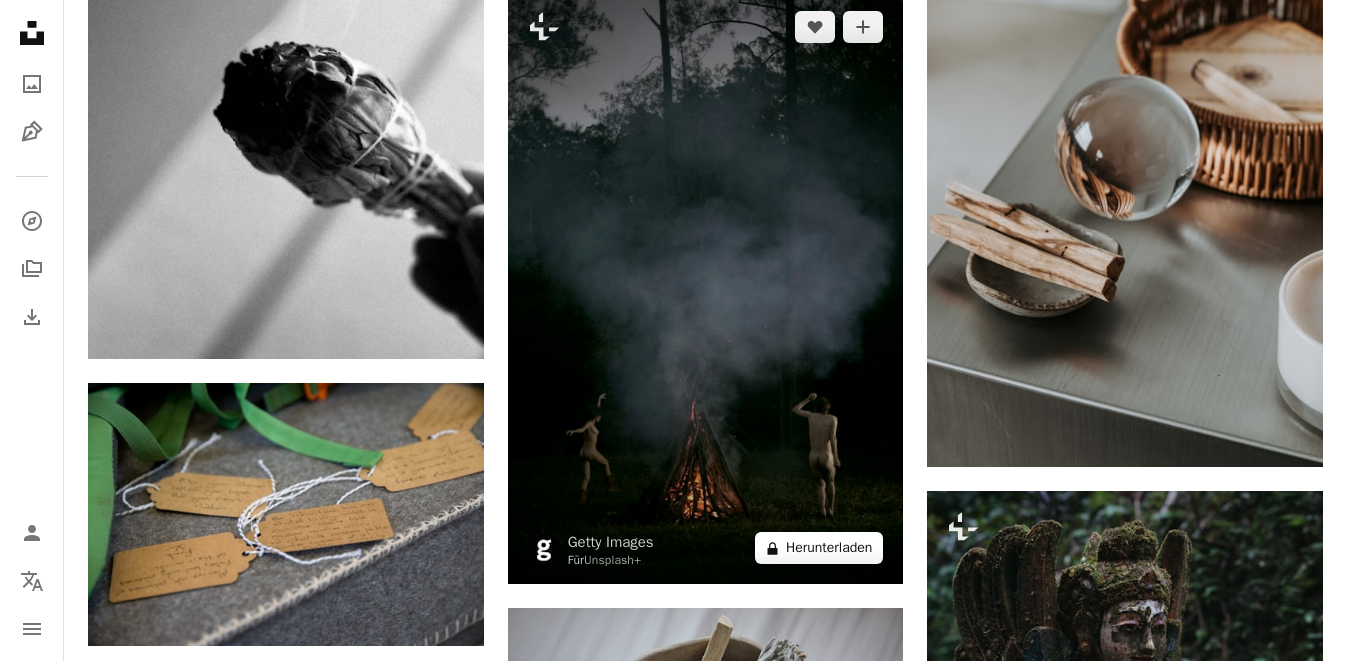 click on "A lock Herunterladen" at bounding box center (819, 548) 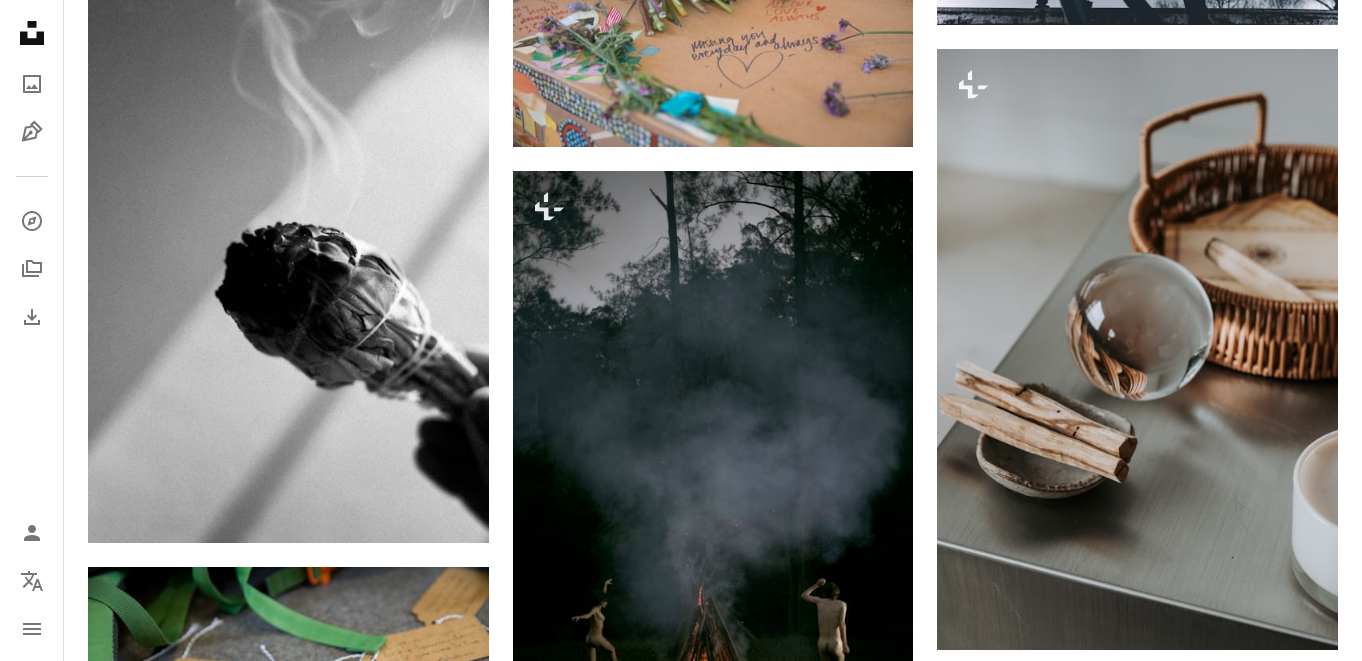 click on "An X shape" at bounding box center [20, 20] 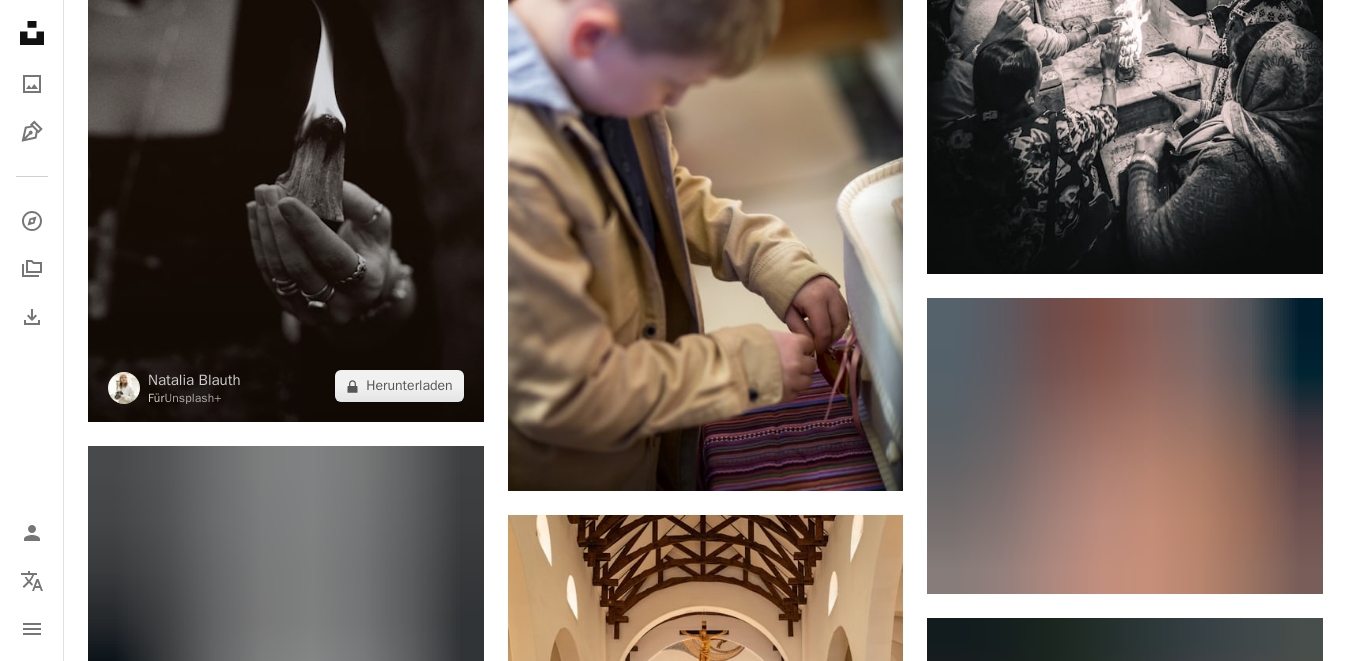 scroll, scrollTop: 19968, scrollLeft: 0, axis: vertical 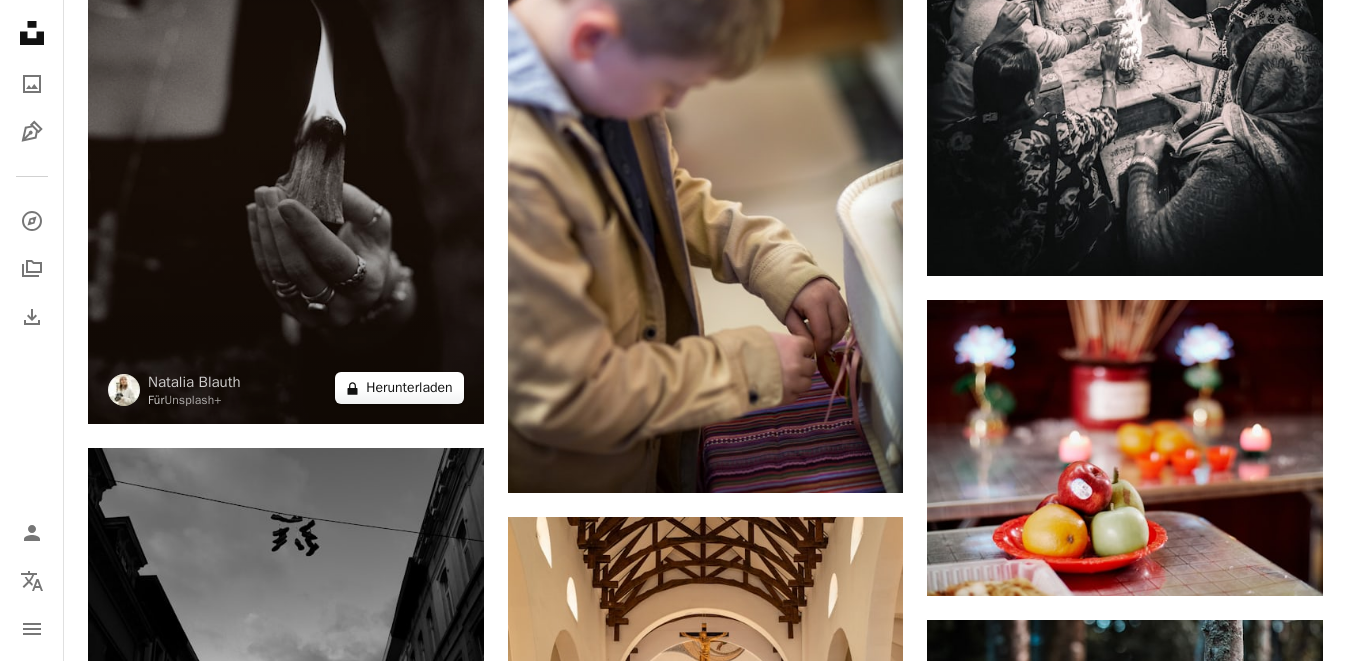 click on "A lock Herunterladen" at bounding box center [399, 388] 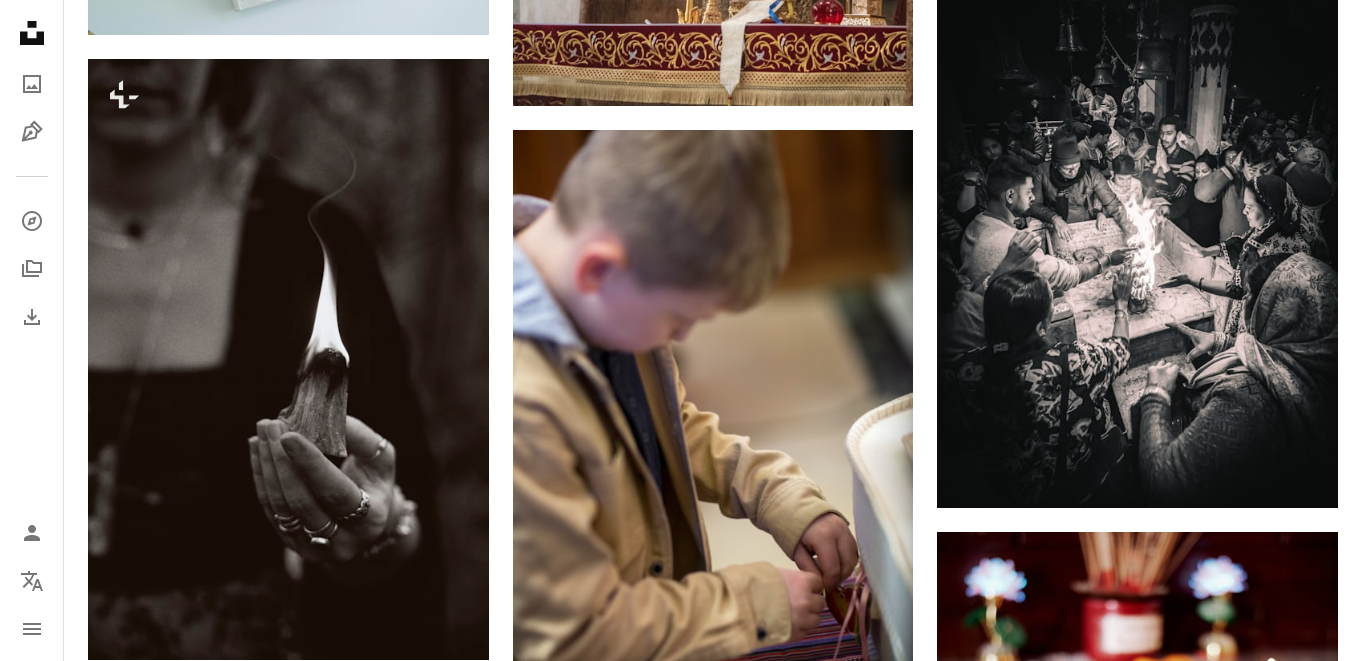 click on "An X shape" at bounding box center [20, 20] 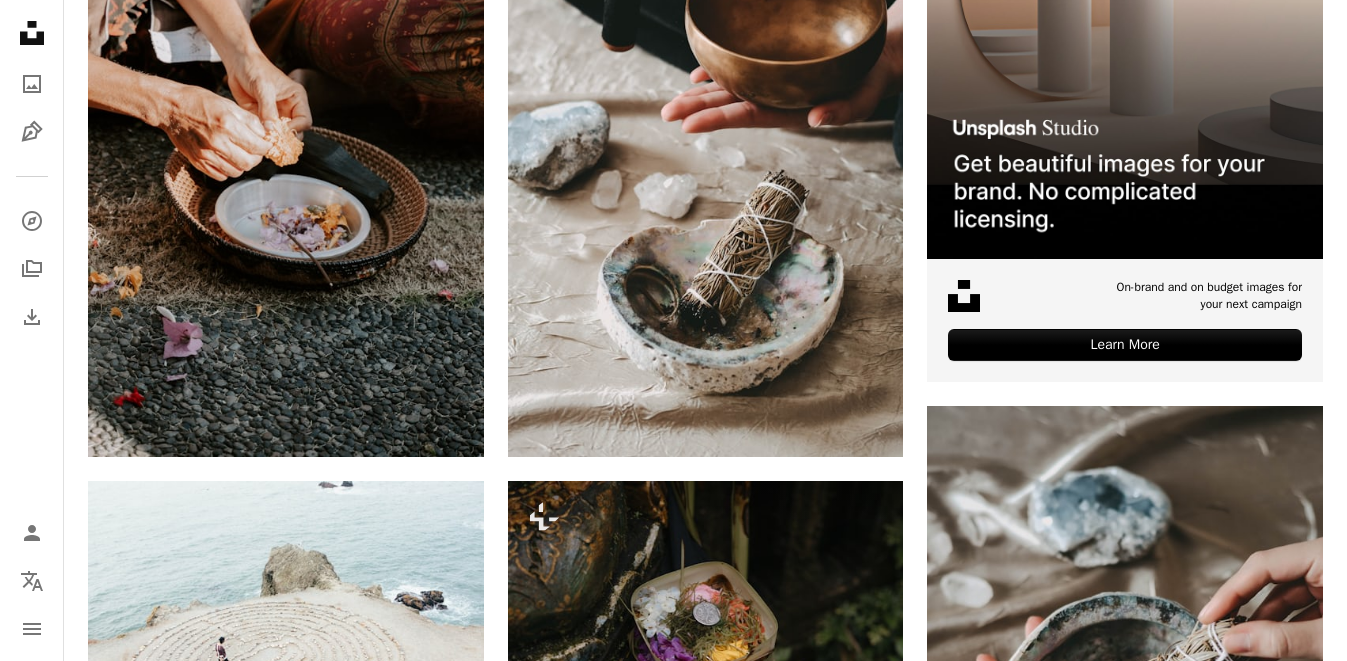 scroll, scrollTop: 0, scrollLeft: 0, axis: both 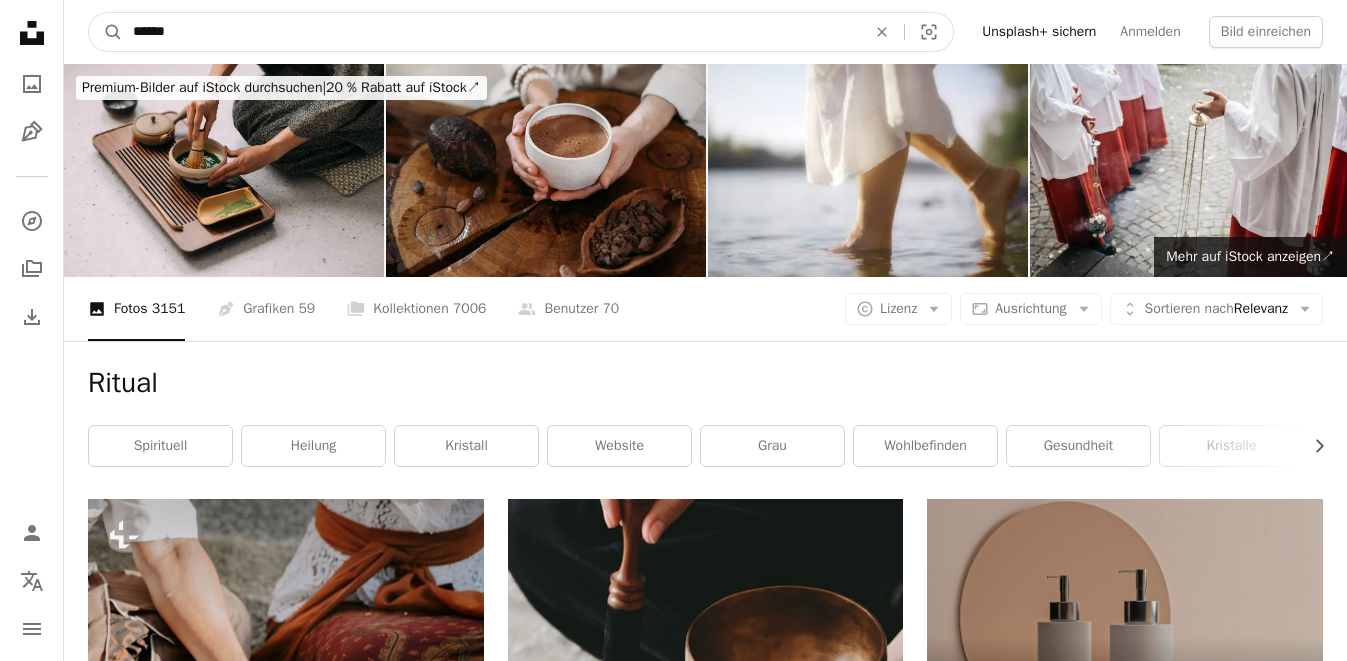 click on "******" at bounding box center [491, 32] 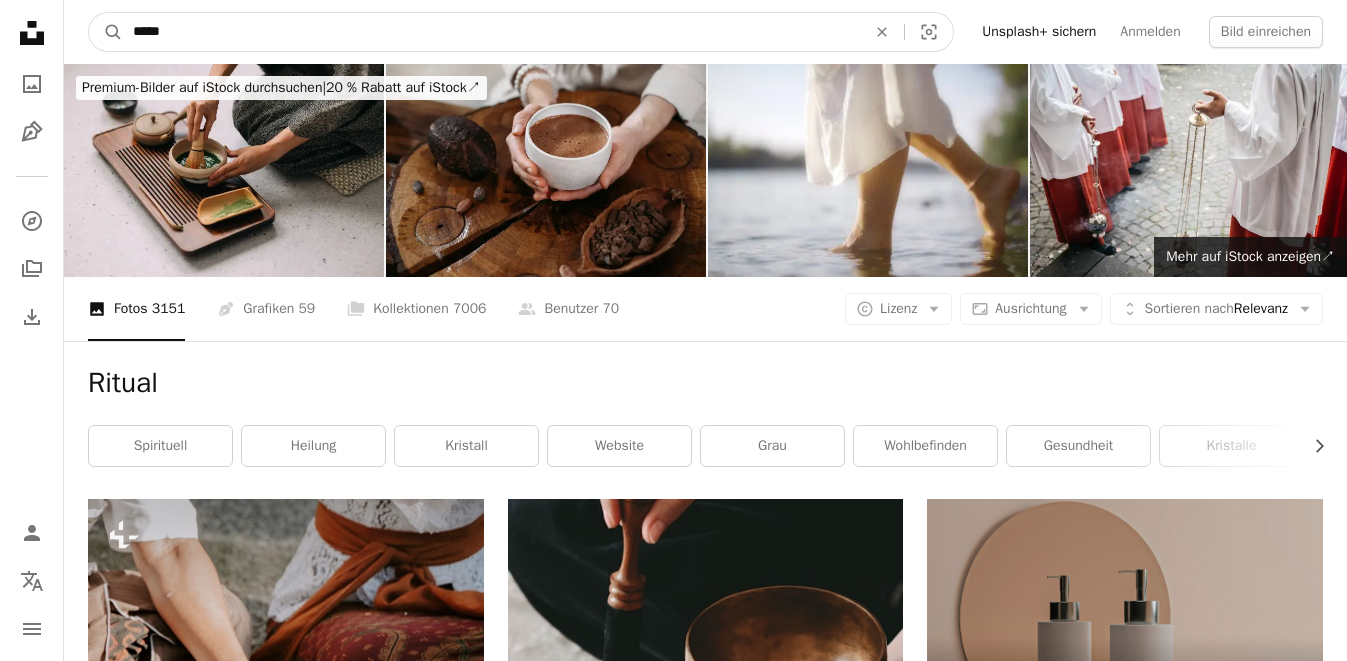 type on "*****" 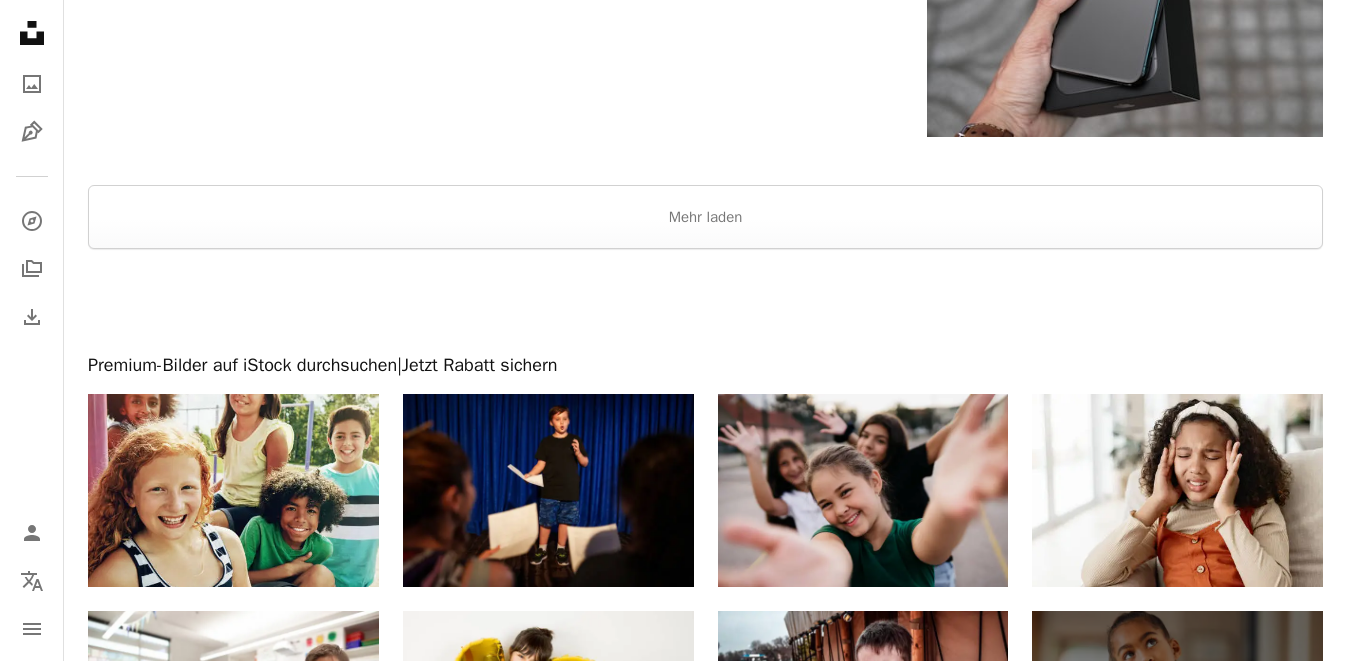 scroll, scrollTop: 4102, scrollLeft: 0, axis: vertical 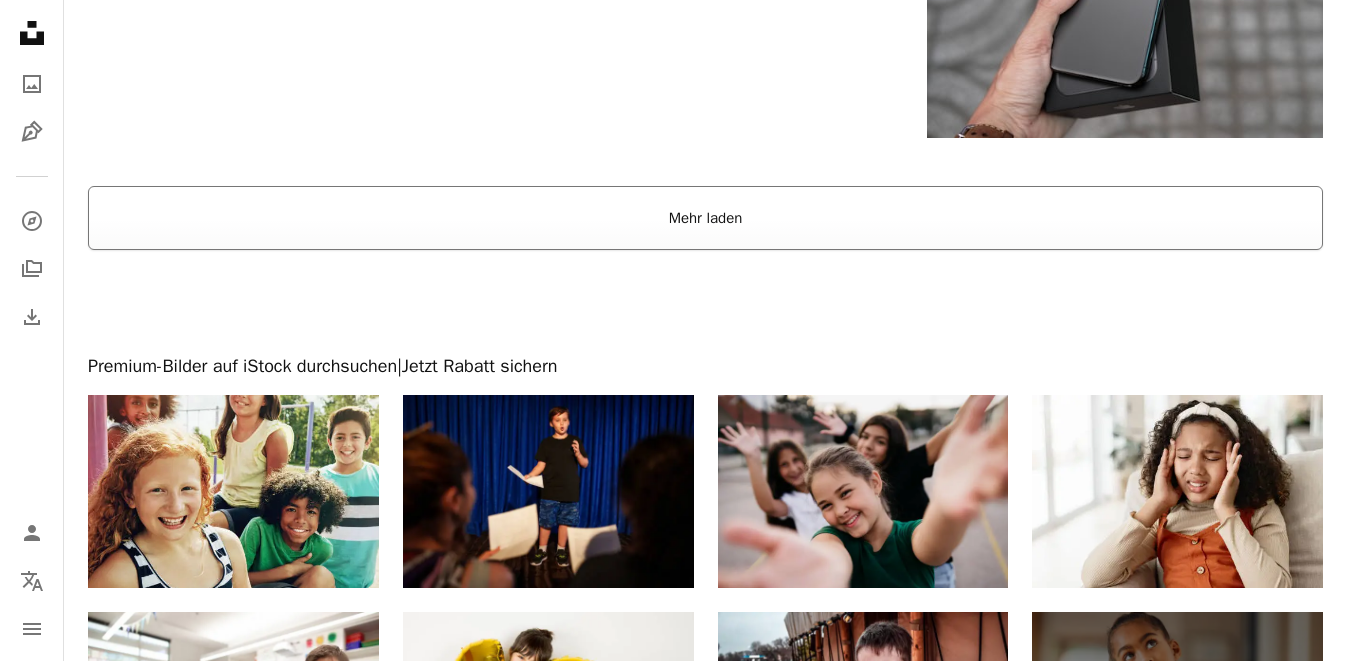 click on "Mehr laden" at bounding box center (705, 218) 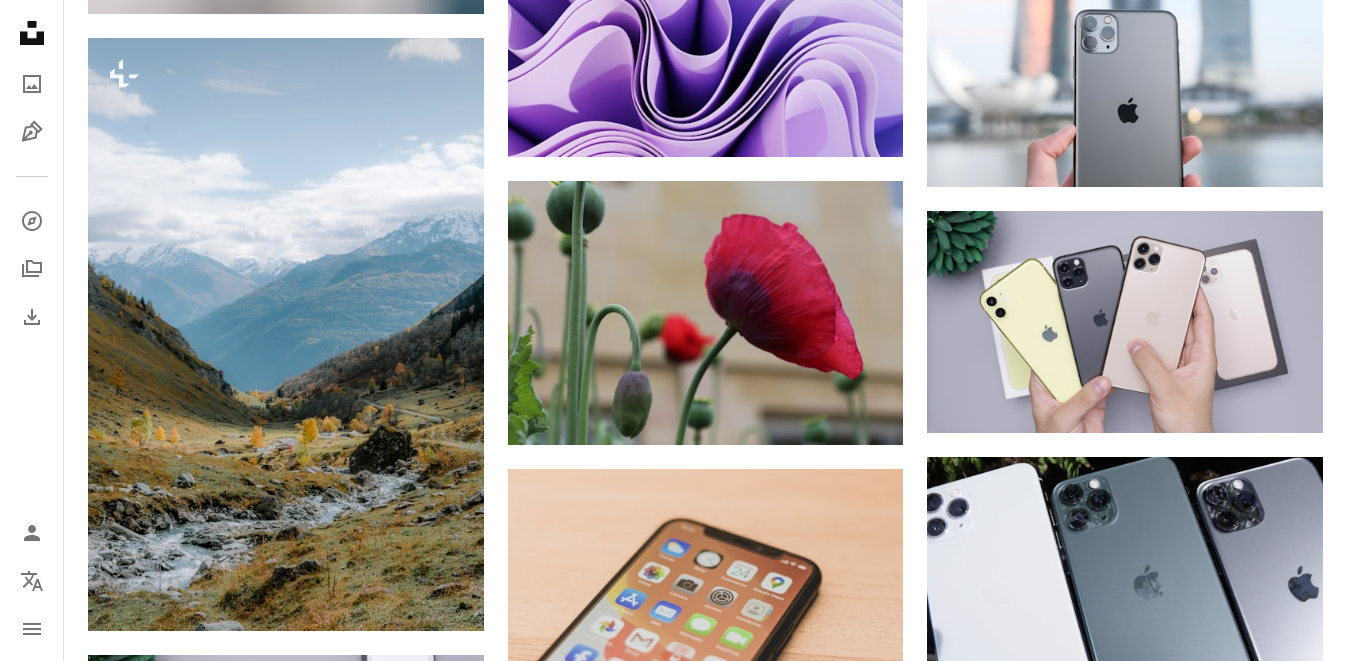 scroll, scrollTop: 6604, scrollLeft: 0, axis: vertical 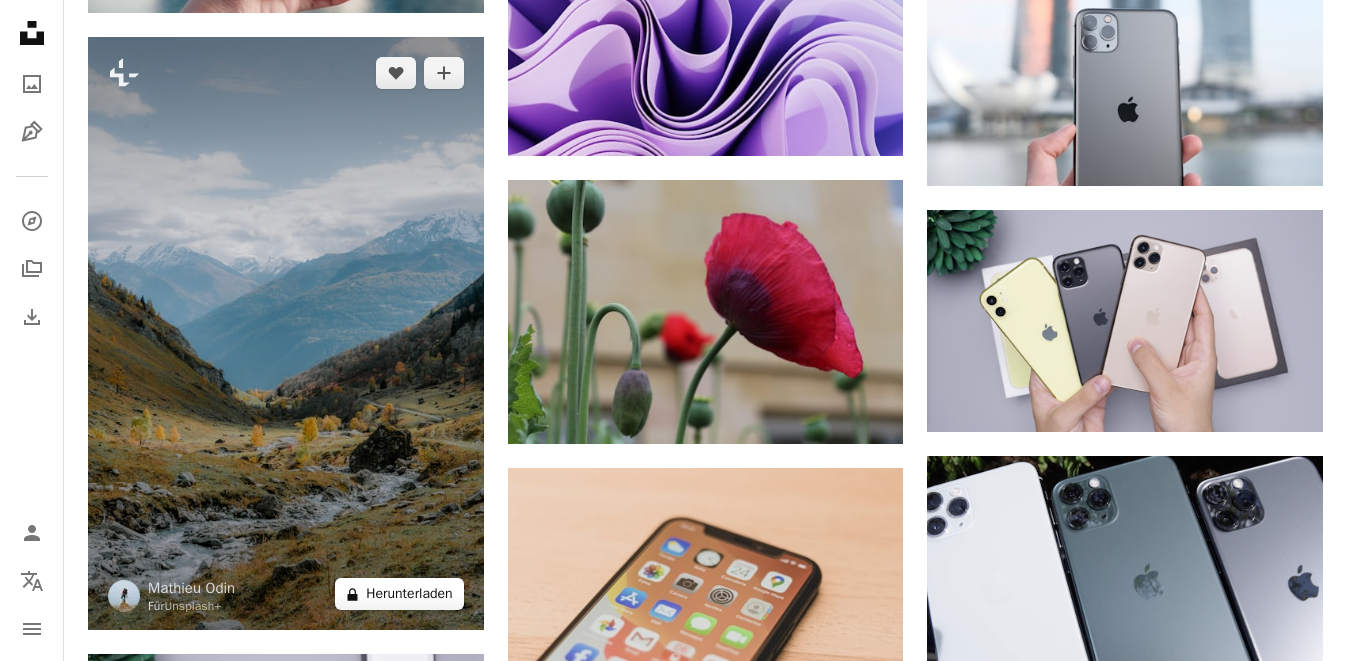 click on "A lock Herunterladen" at bounding box center (399, 594) 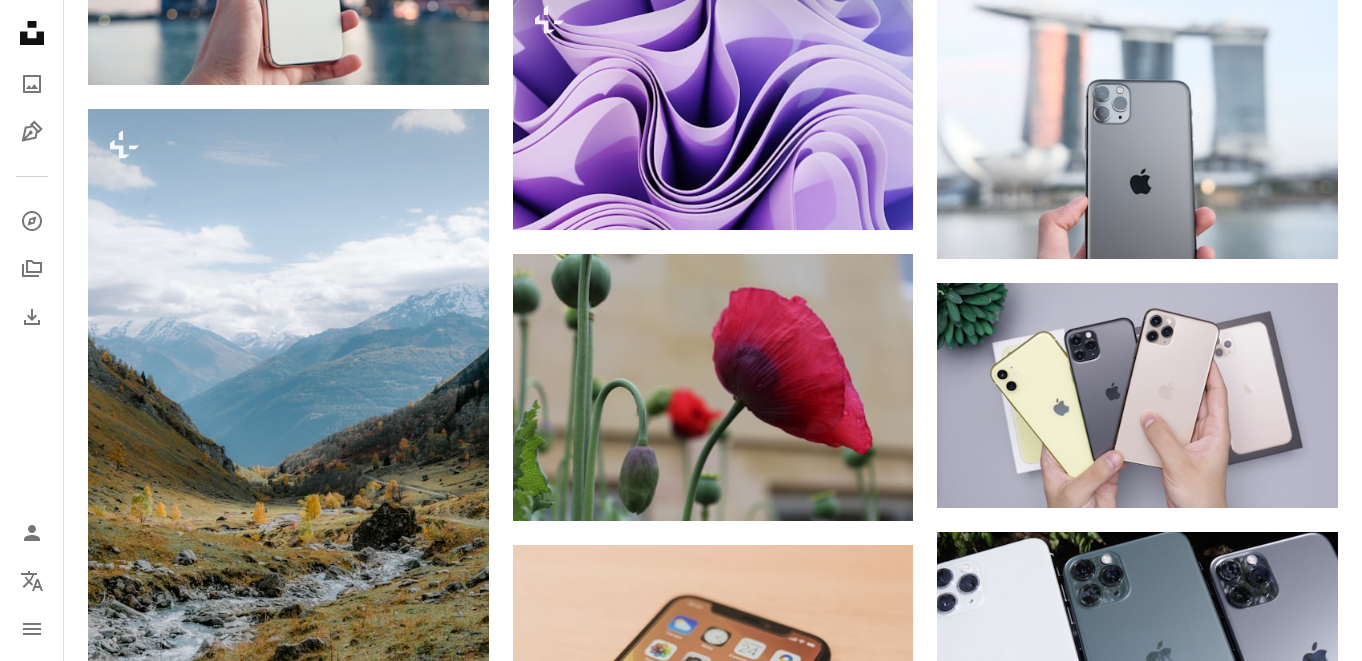 click on "An X shape" at bounding box center (20, 20) 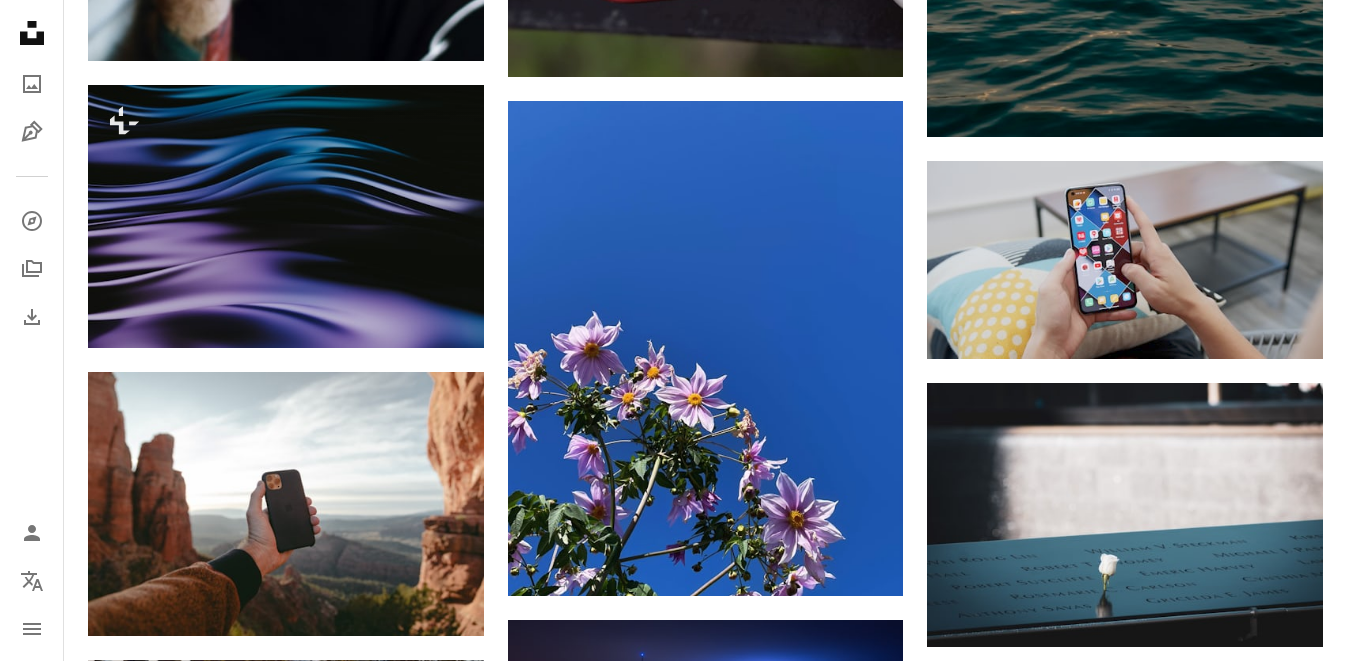 scroll, scrollTop: 16099, scrollLeft: 0, axis: vertical 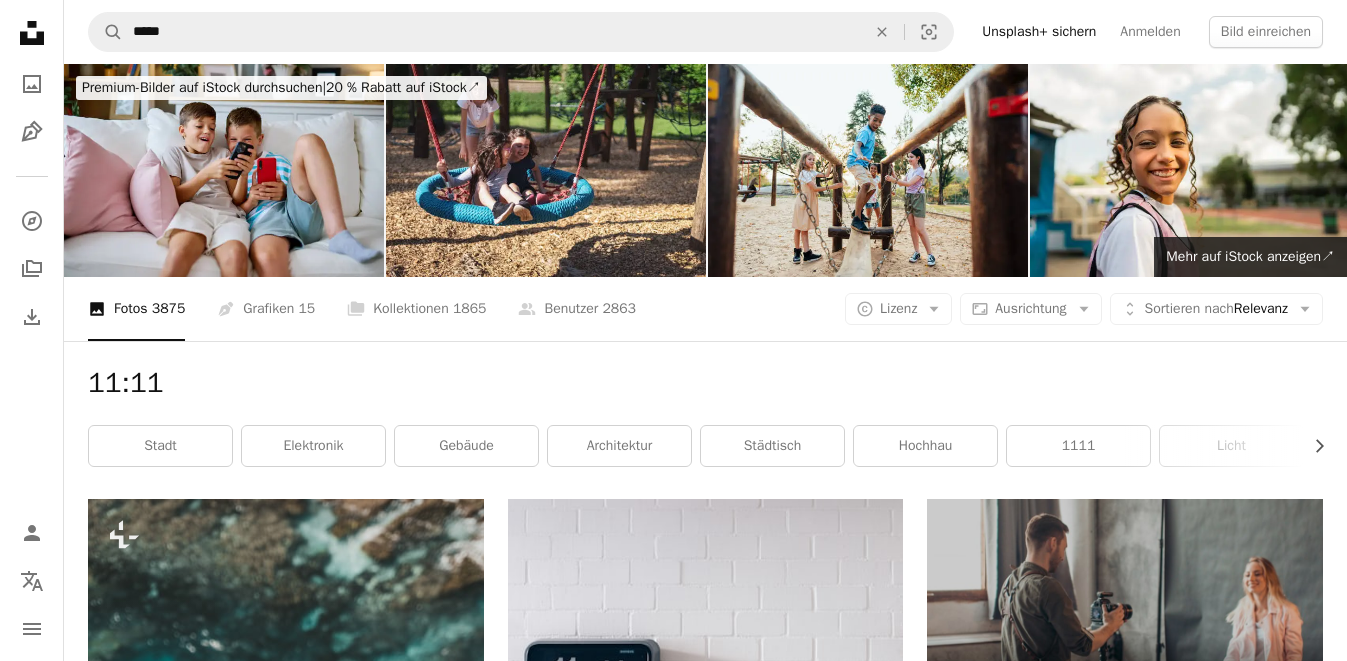 click on "A lock Herunterladen" at bounding box center [1239, 30490] 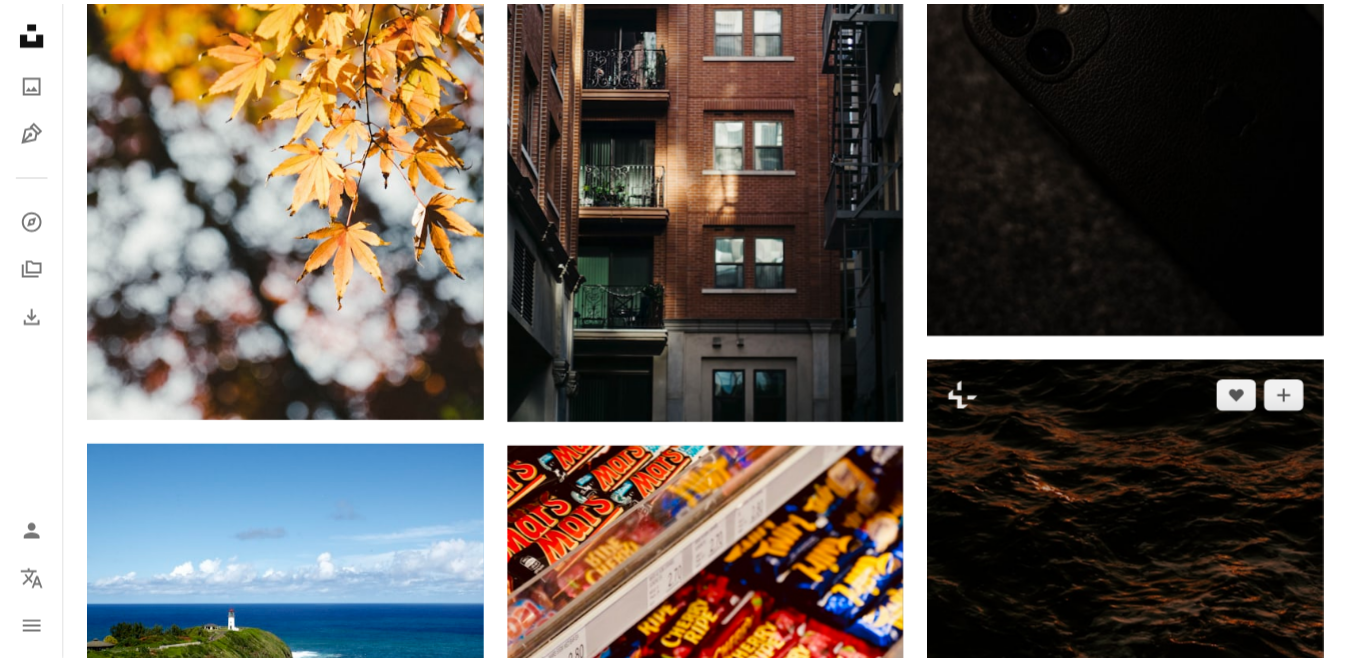 scroll, scrollTop: 29919, scrollLeft: 0, axis: vertical 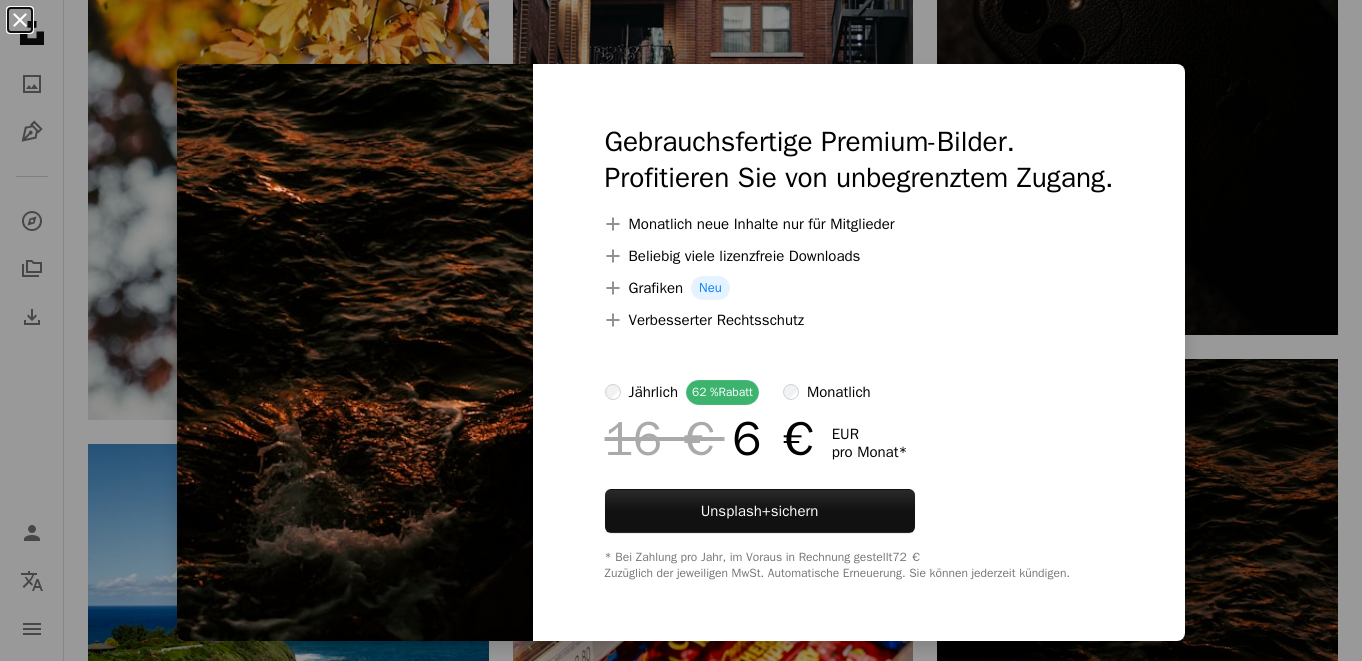 click on "An X shape" at bounding box center [20, 20] 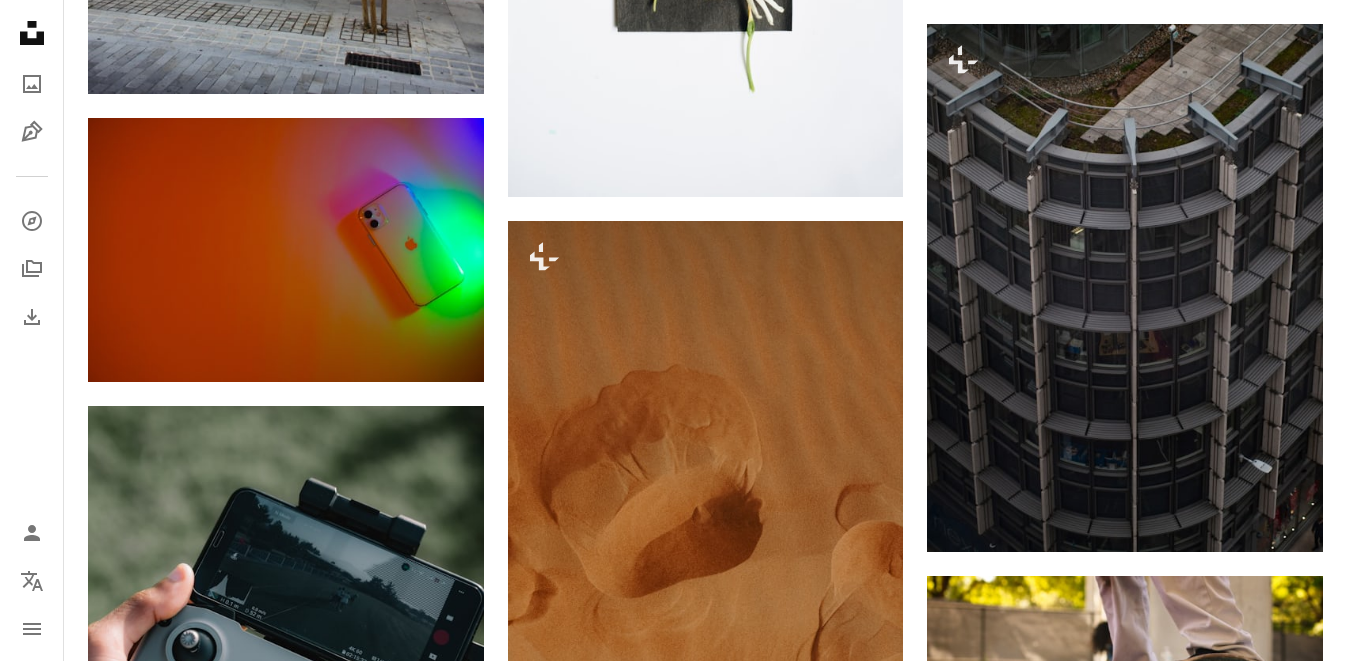 scroll, scrollTop: 38085, scrollLeft: 0, axis: vertical 